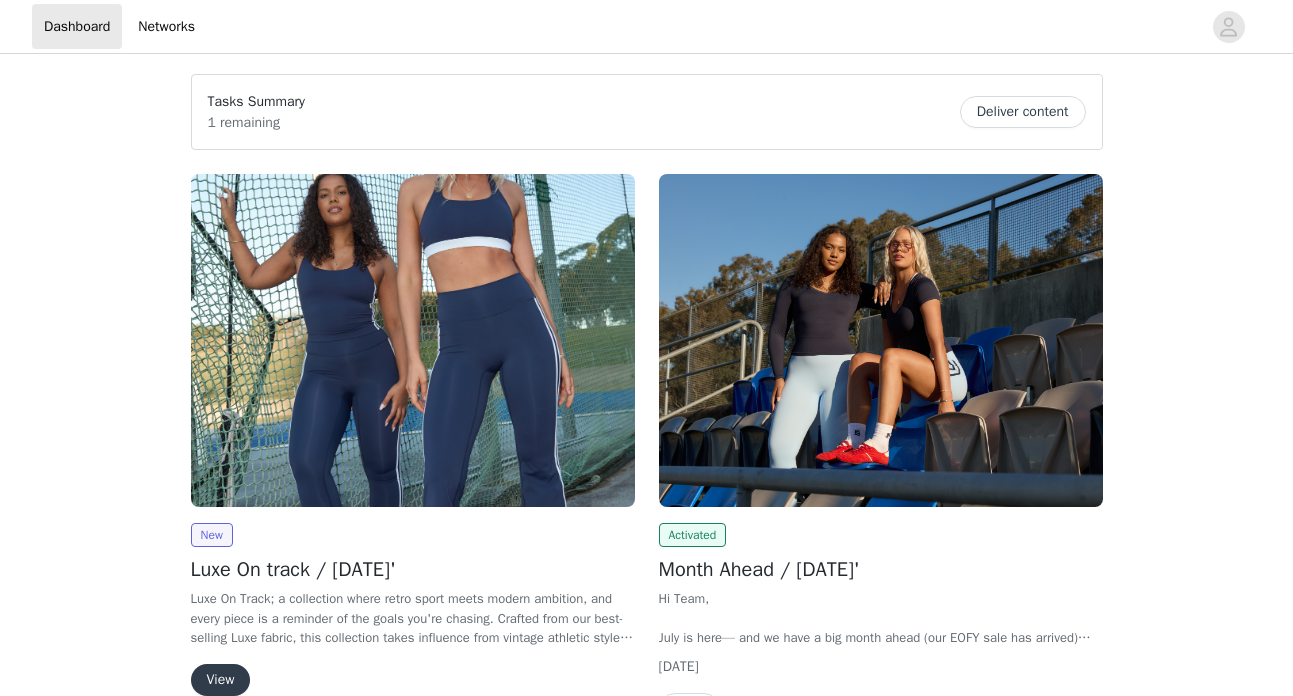 scroll, scrollTop: 0, scrollLeft: 0, axis: both 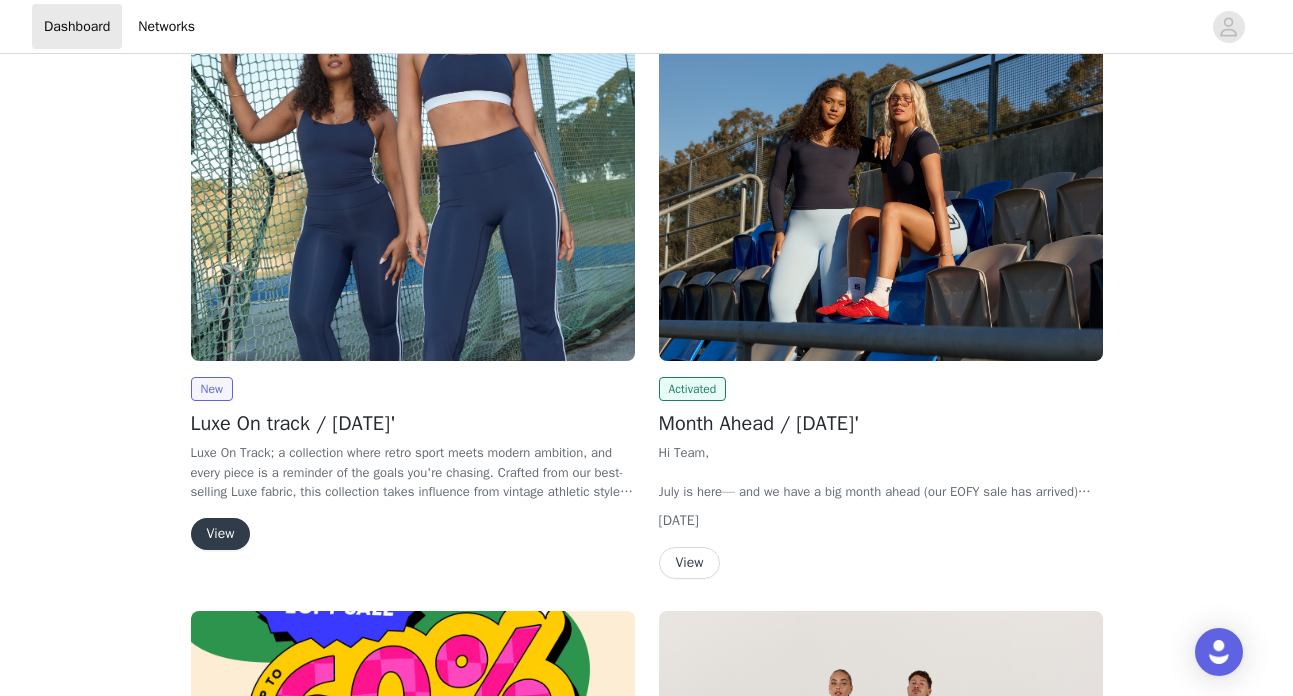 click on "View" at bounding box center (221, 534) 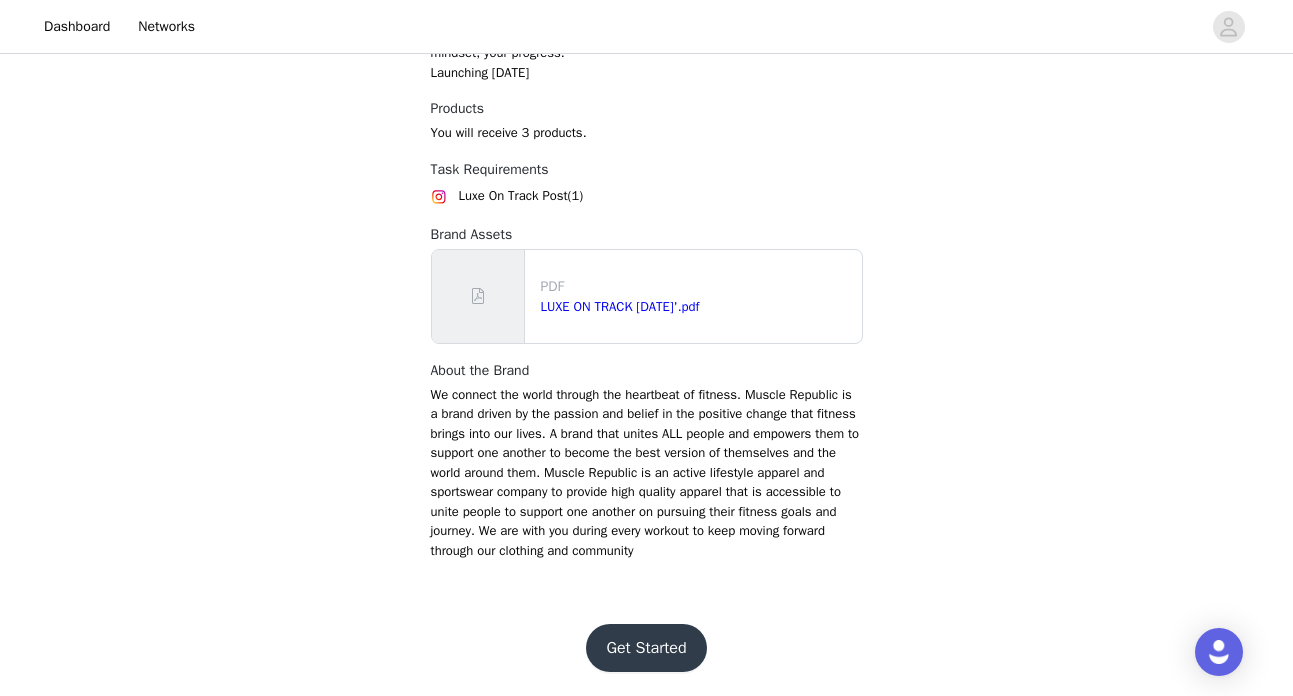 scroll, scrollTop: 1225, scrollLeft: 0, axis: vertical 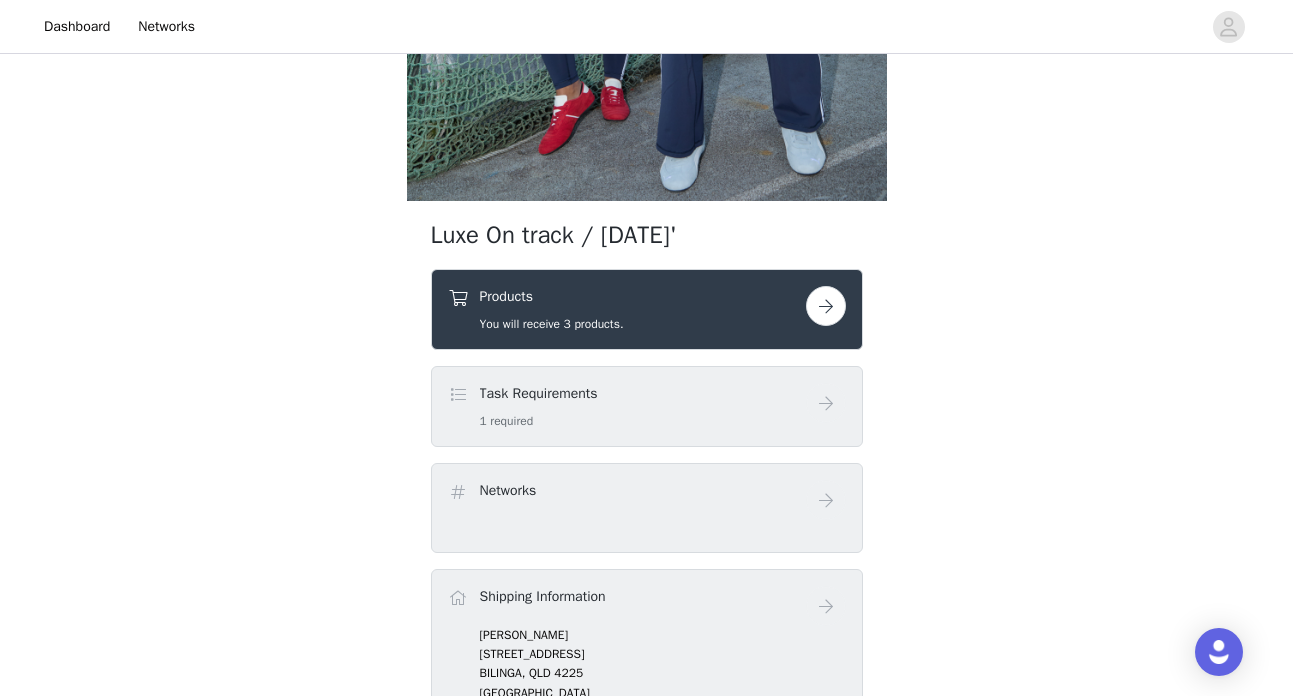 click at bounding box center (826, 306) 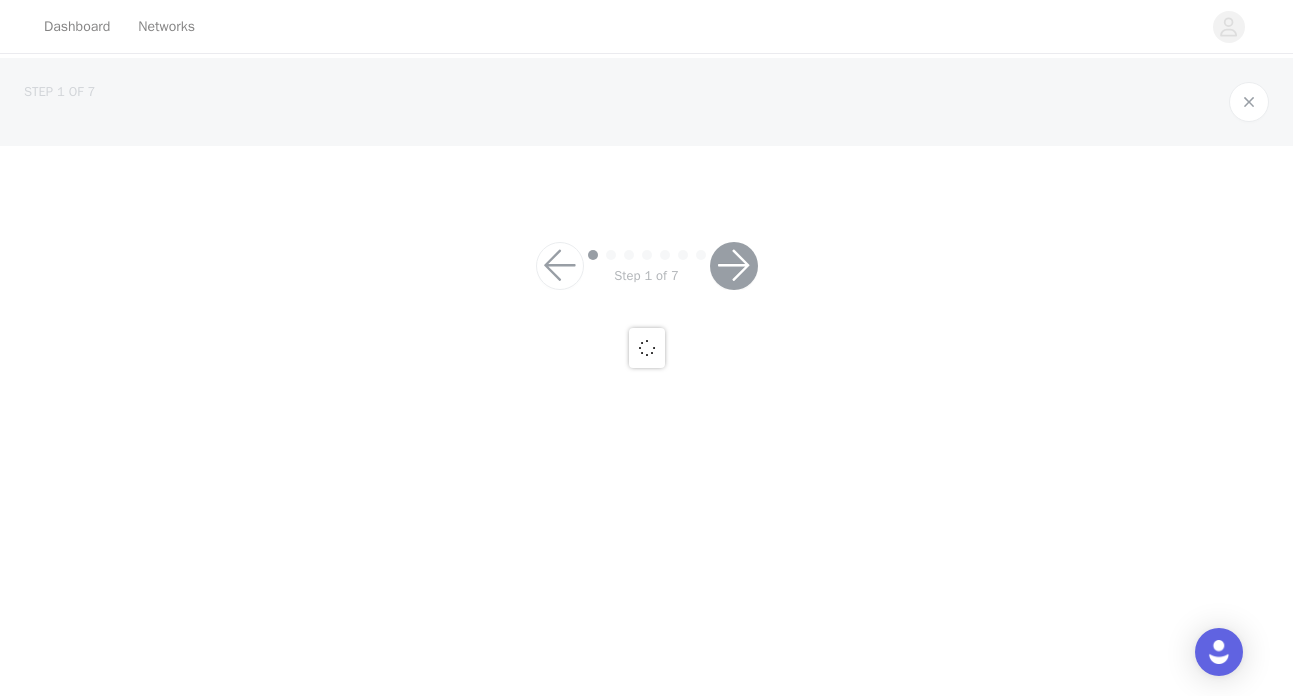 scroll, scrollTop: 0, scrollLeft: 0, axis: both 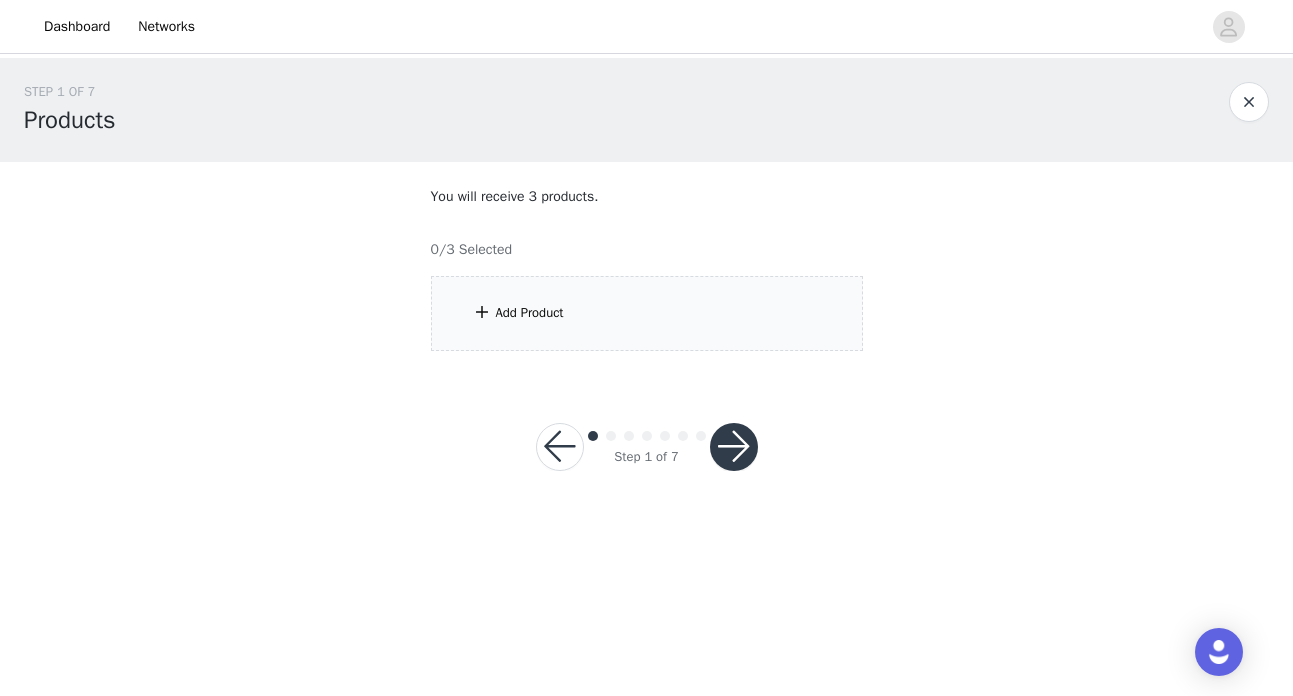 click on "Add Product" at bounding box center [647, 313] 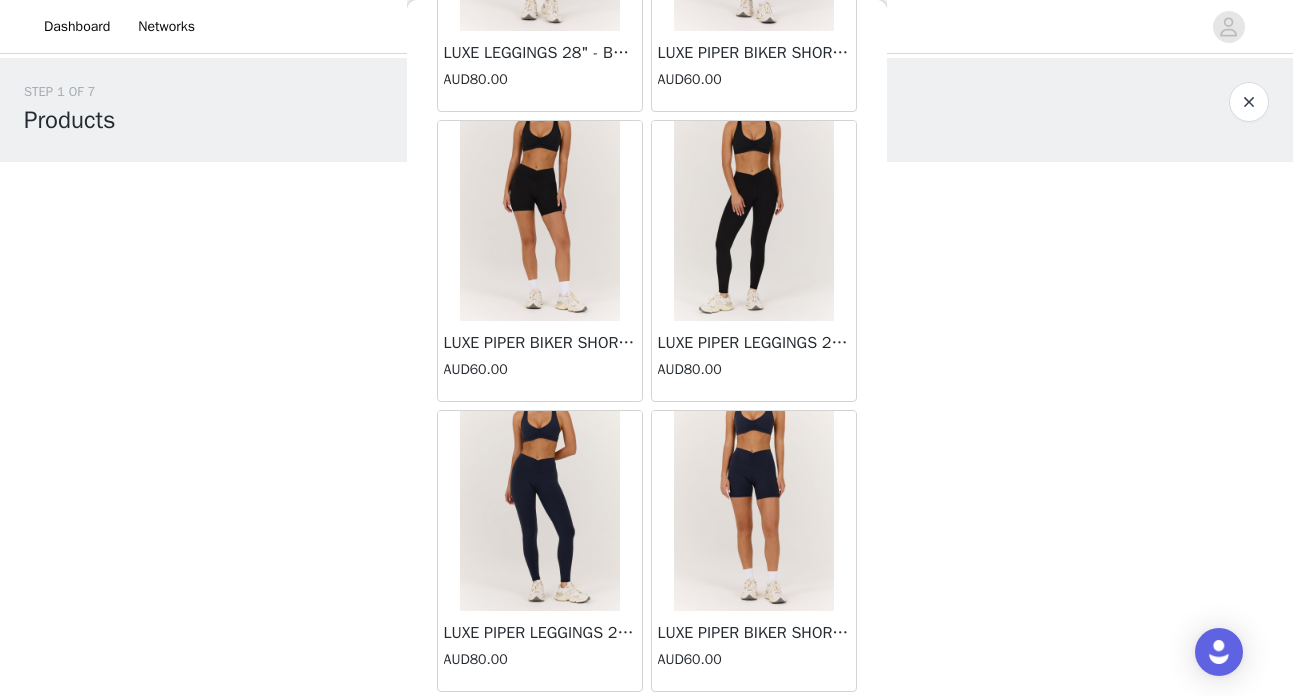 scroll, scrollTop: 5200, scrollLeft: 0, axis: vertical 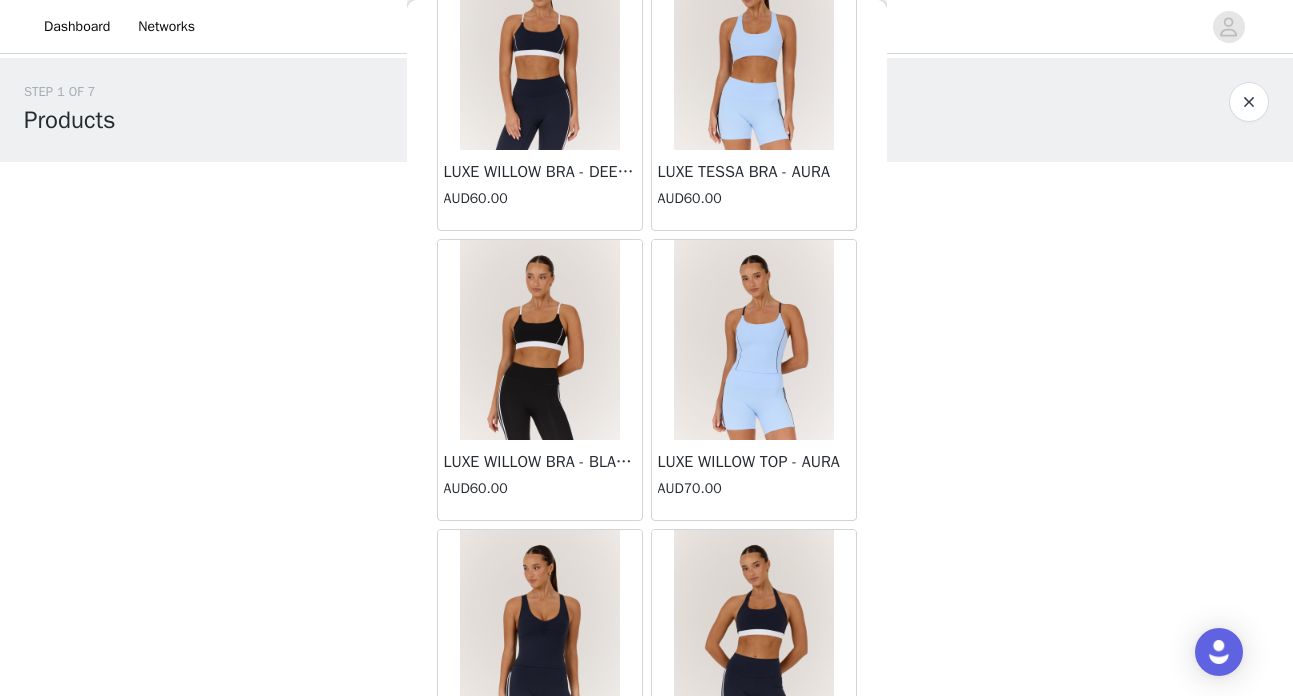 click on "AUD60.00" at bounding box center [540, 488] 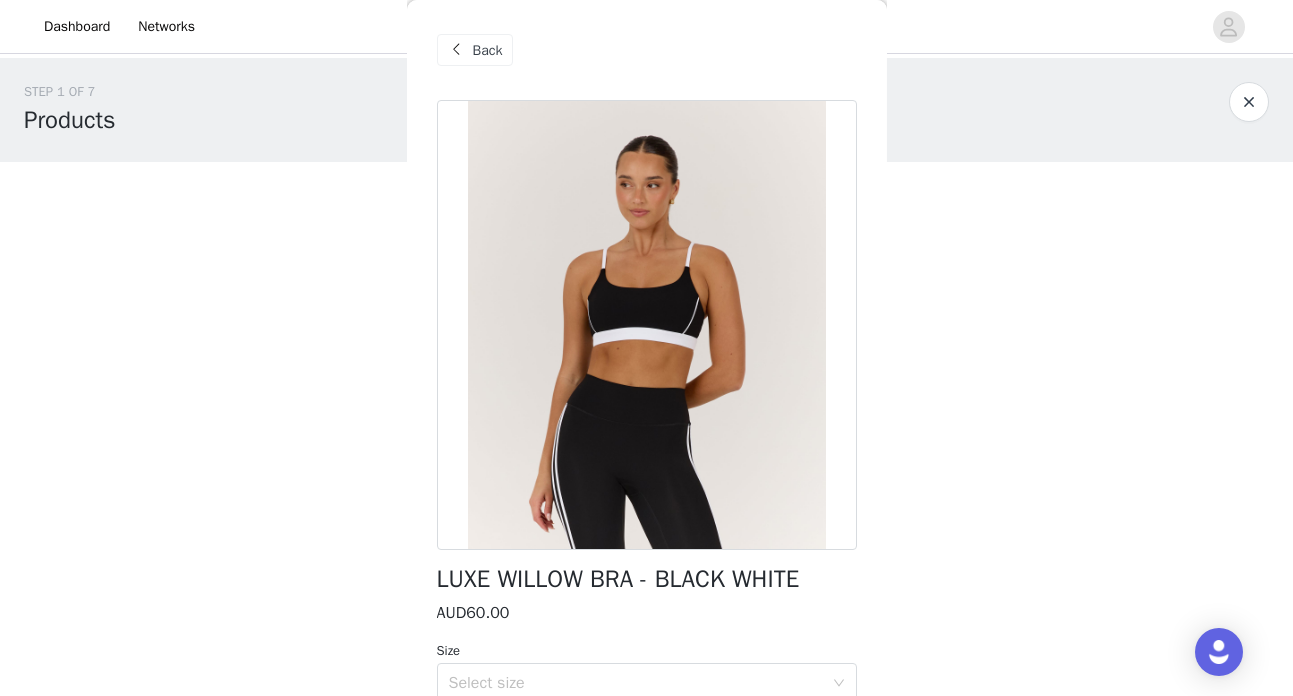 scroll, scrollTop: 0, scrollLeft: 0, axis: both 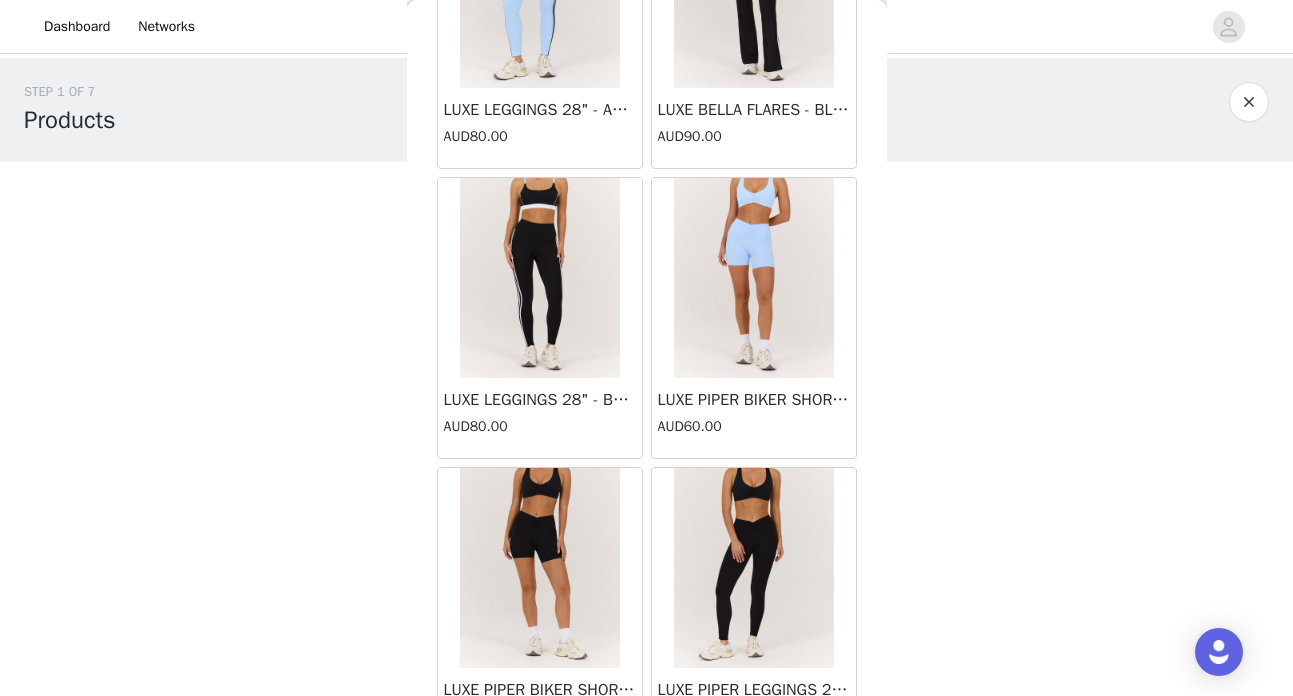 click on "LUXE PIPER BIKER SHORTS - AURA" at bounding box center [754, 400] 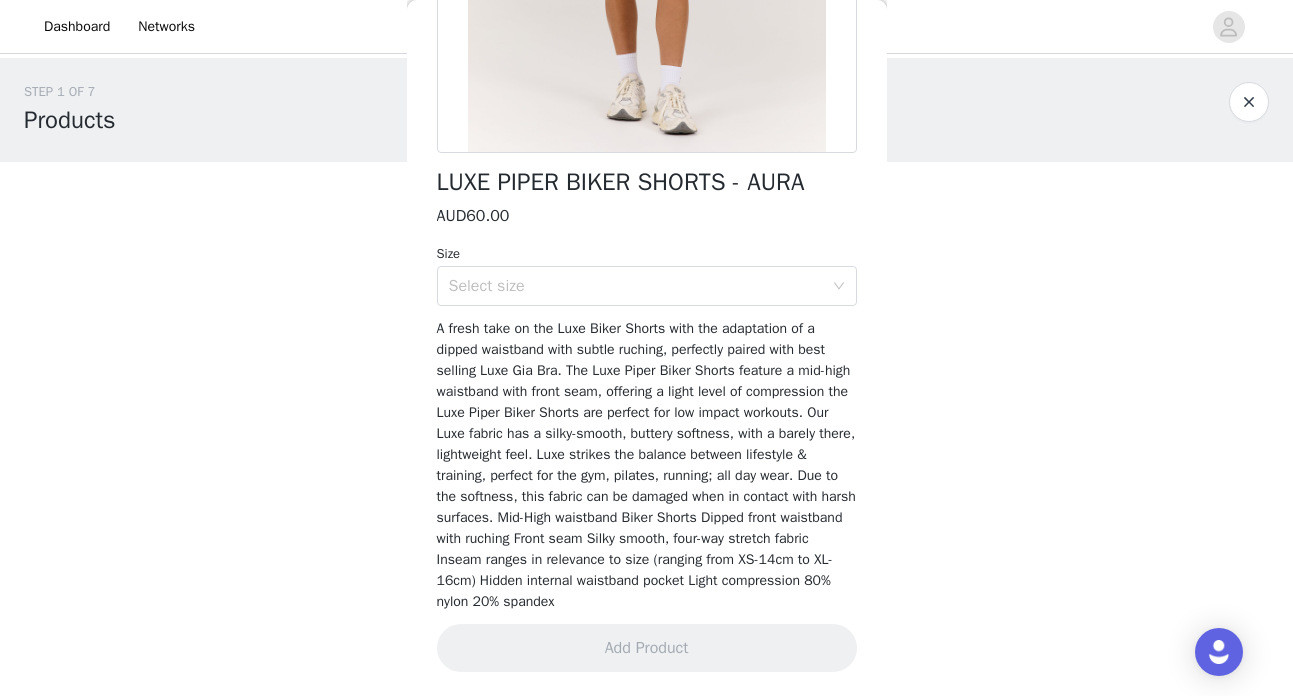 scroll, scrollTop: 417, scrollLeft: 0, axis: vertical 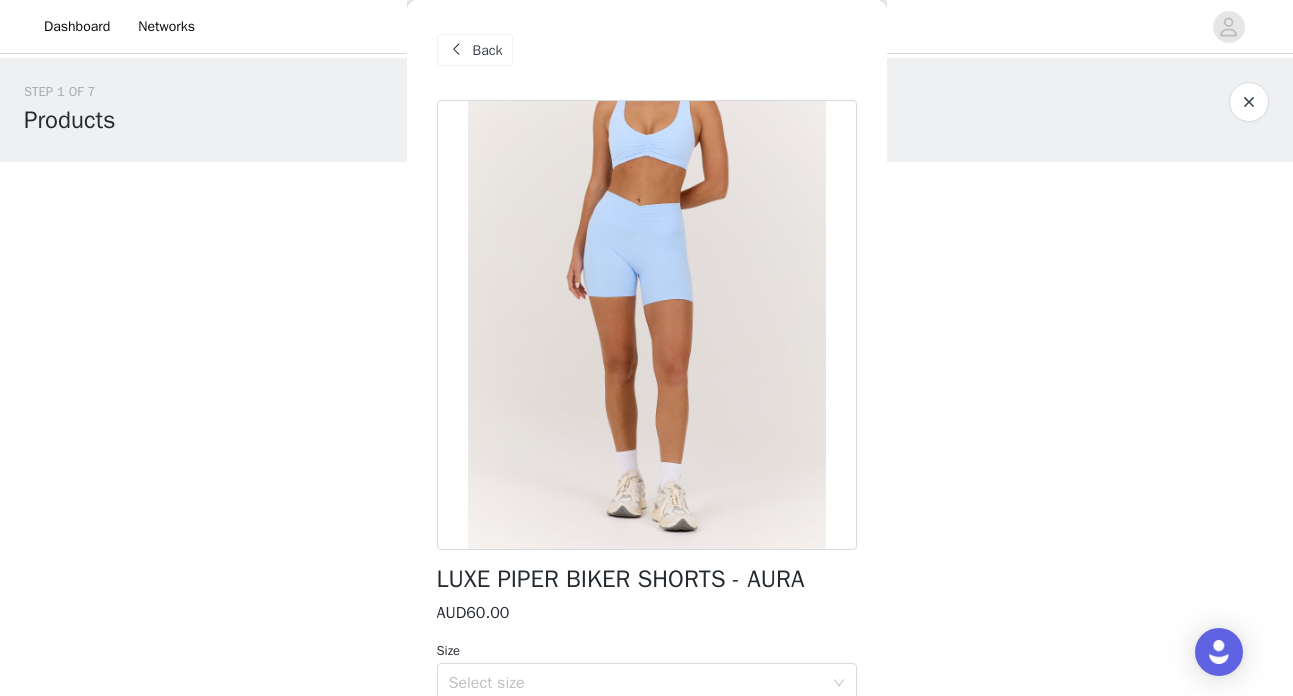 click at bounding box center (457, 50) 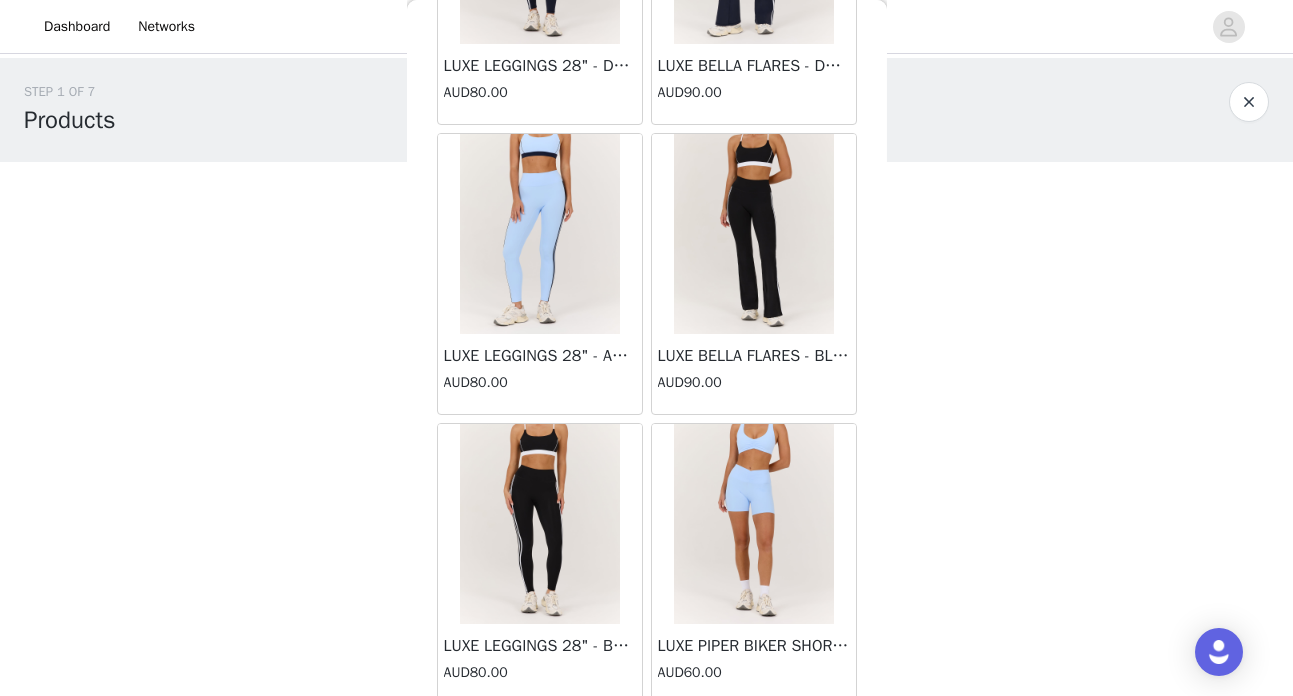 scroll, scrollTop: 4687, scrollLeft: 0, axis: vertical 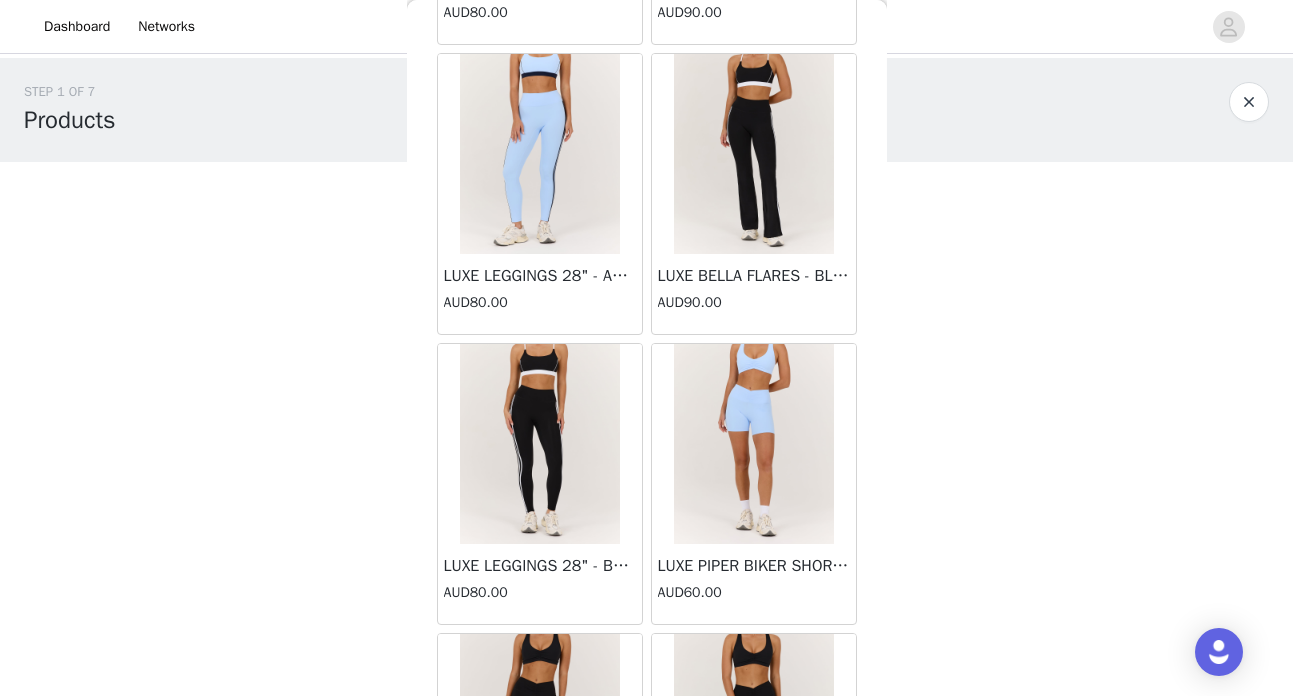 click on "AUD80.00" at bounding box center [540, 302] 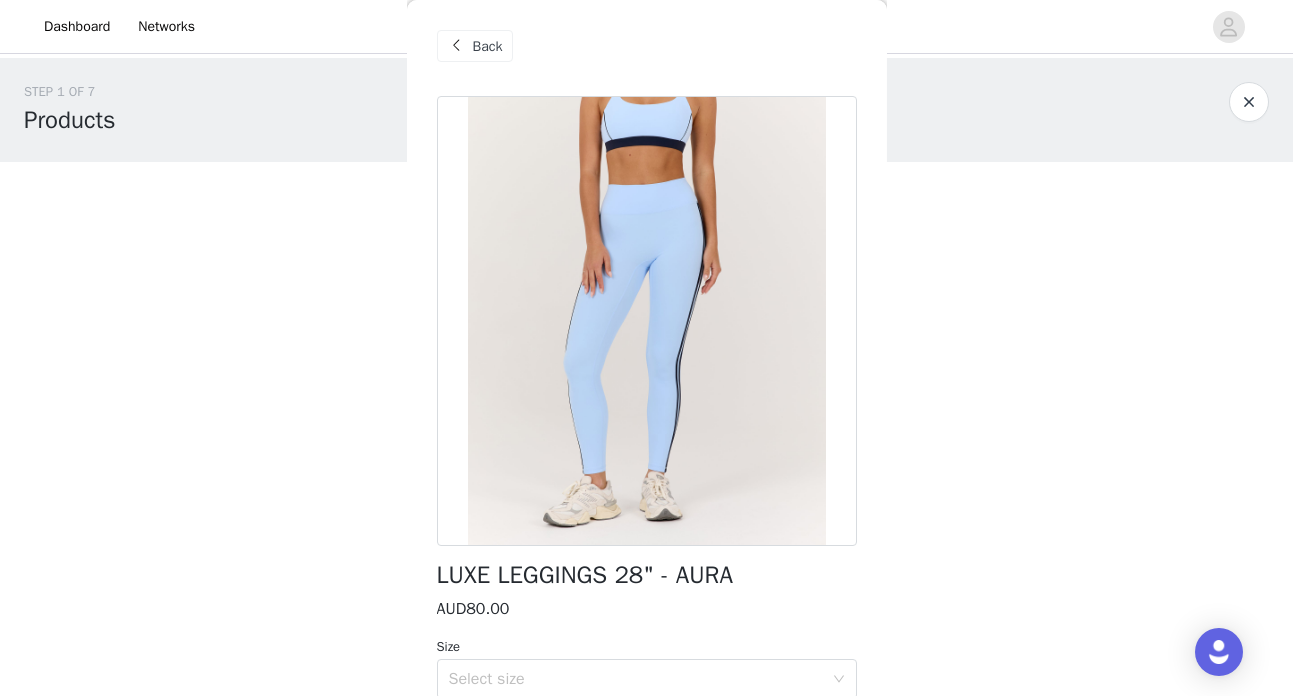 scroll, scrollTop: 4, scrollLeft: 0, axis: vertical 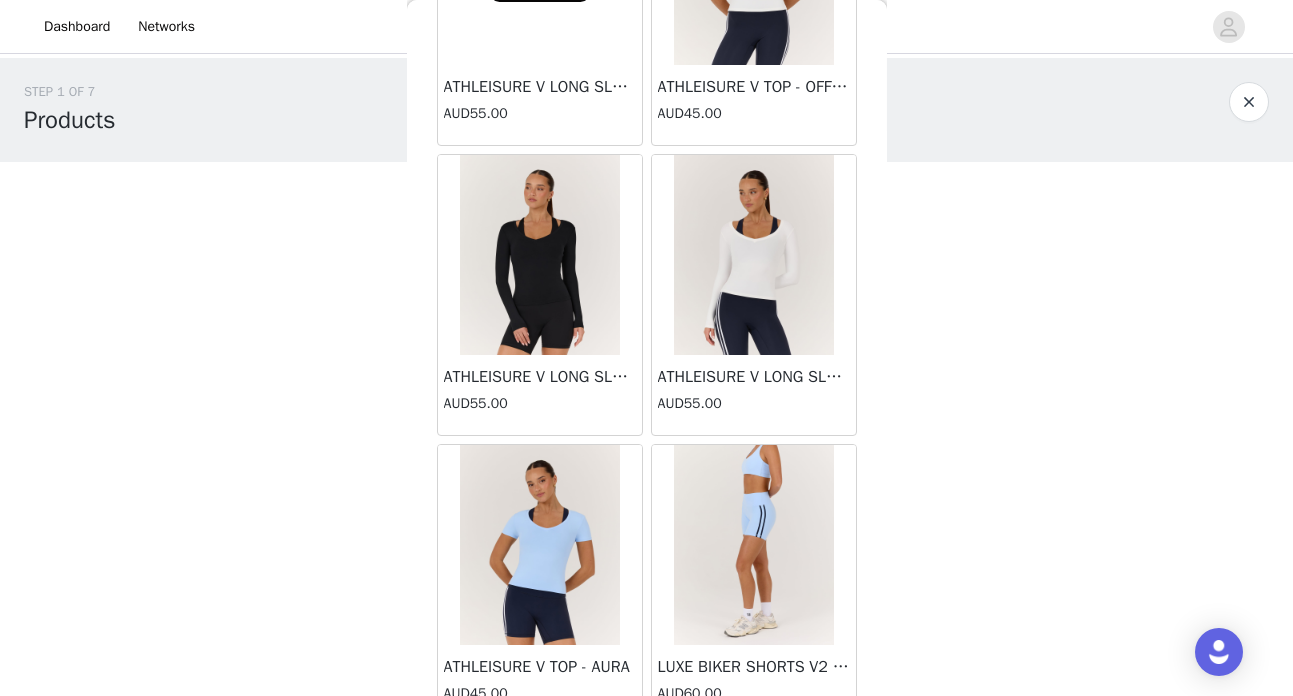 click on "AUD55.00" at bounding box center (754, 403) 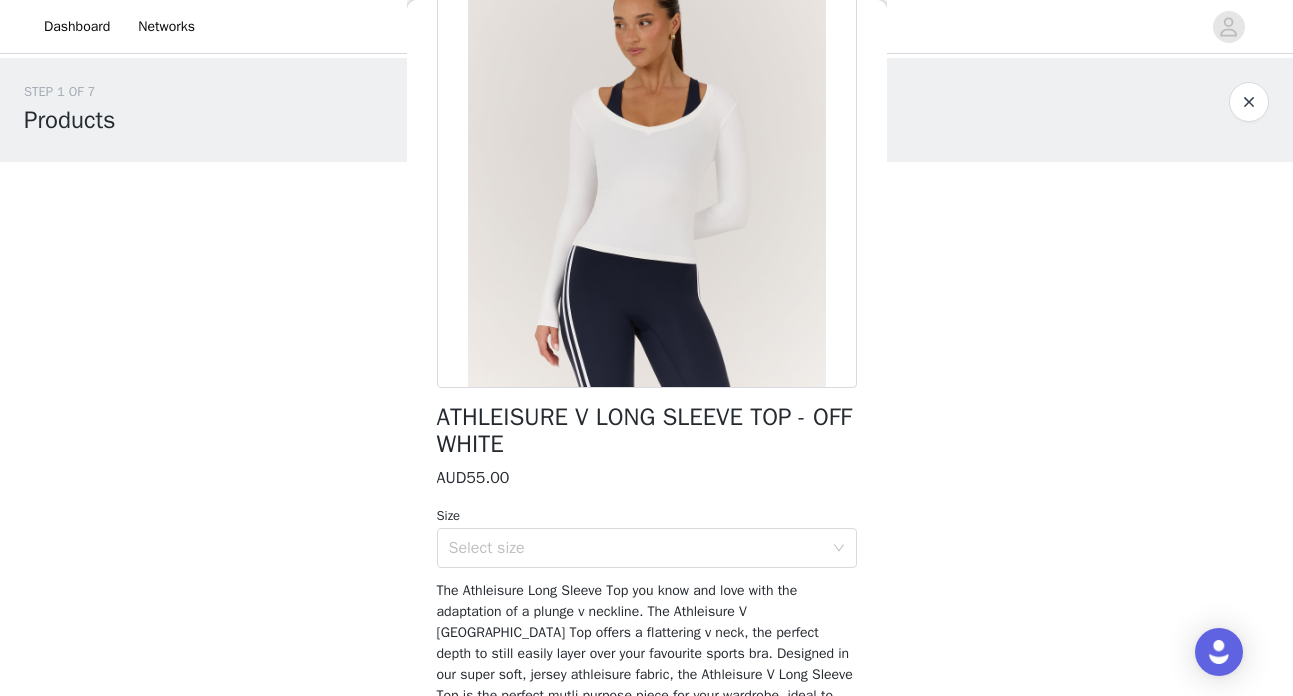 scroll, scrollTop: 184, scrollLeft: 0, axis: vertical 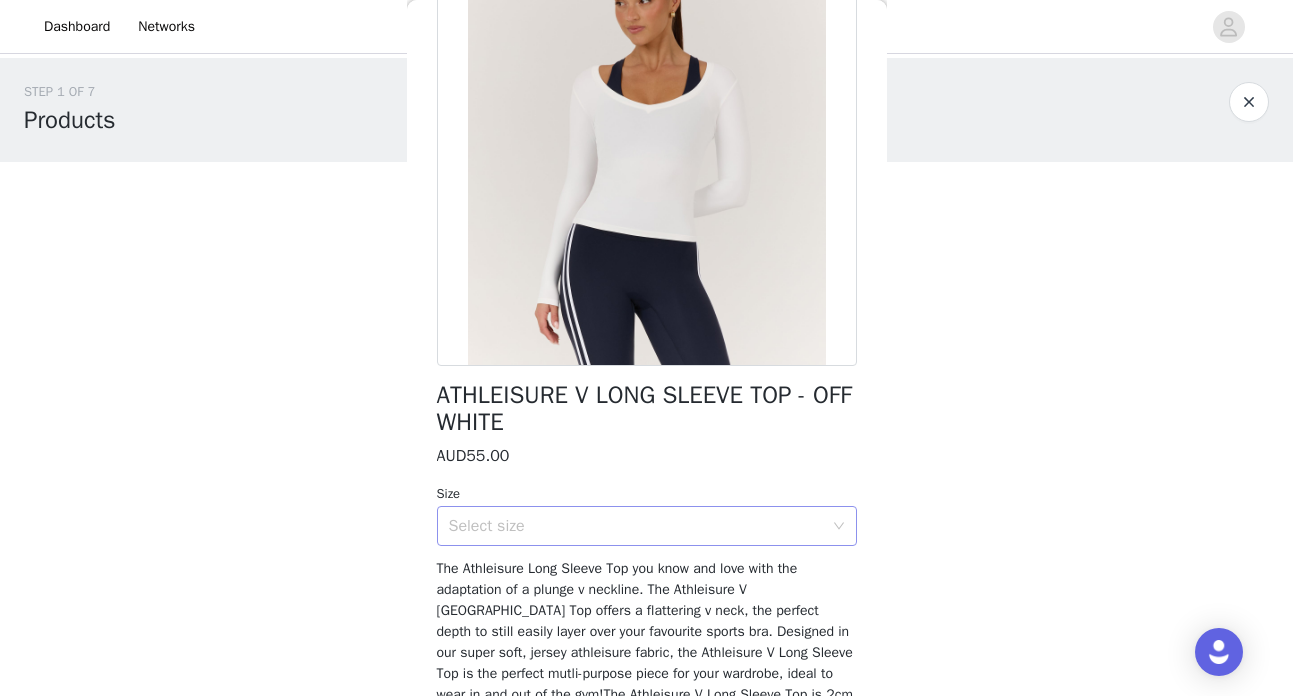 click on "Select size" at bounding box center [636, 526] 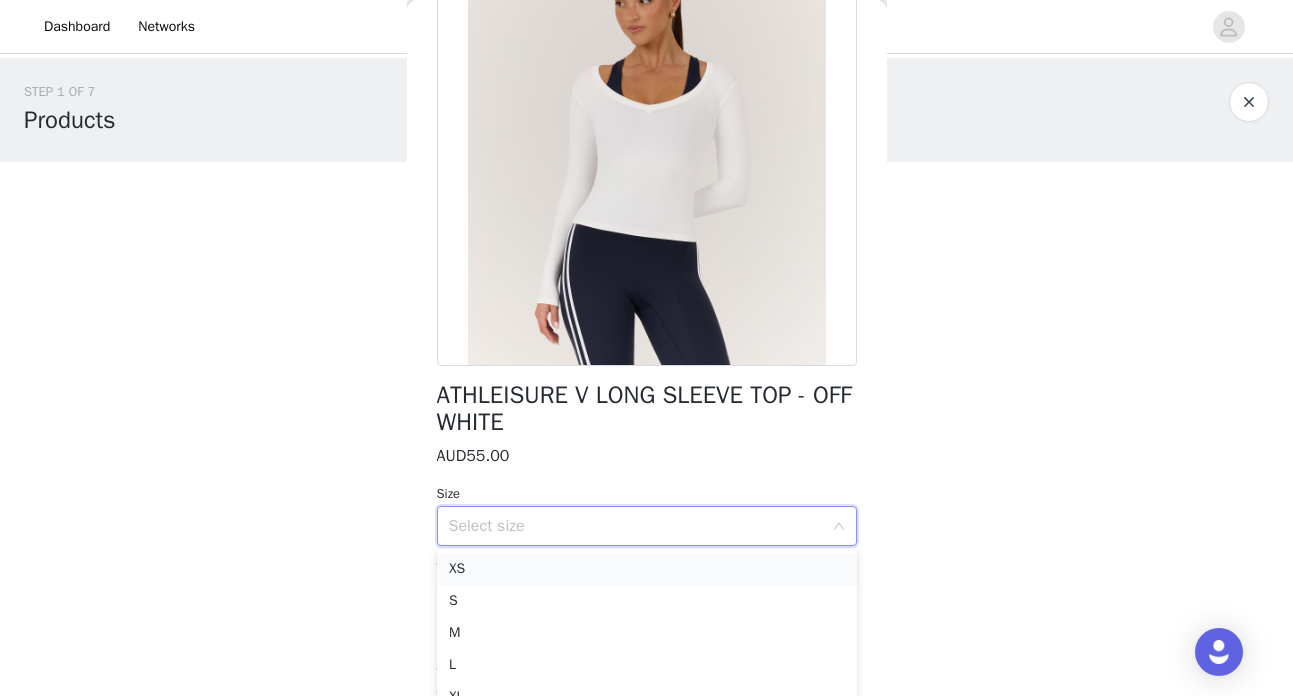 click on "XS" at bounding box center [647, 569] 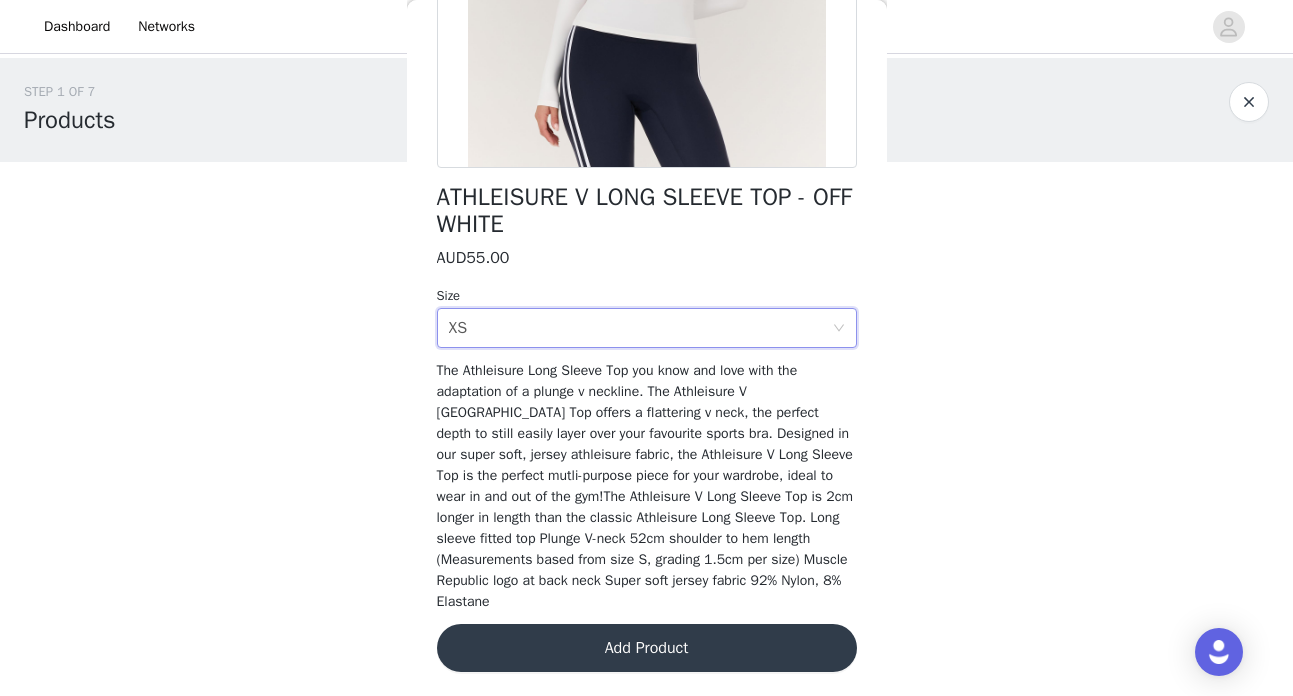 scroll, scrollTop: 381, scrollLeft: 0, axis: vertical 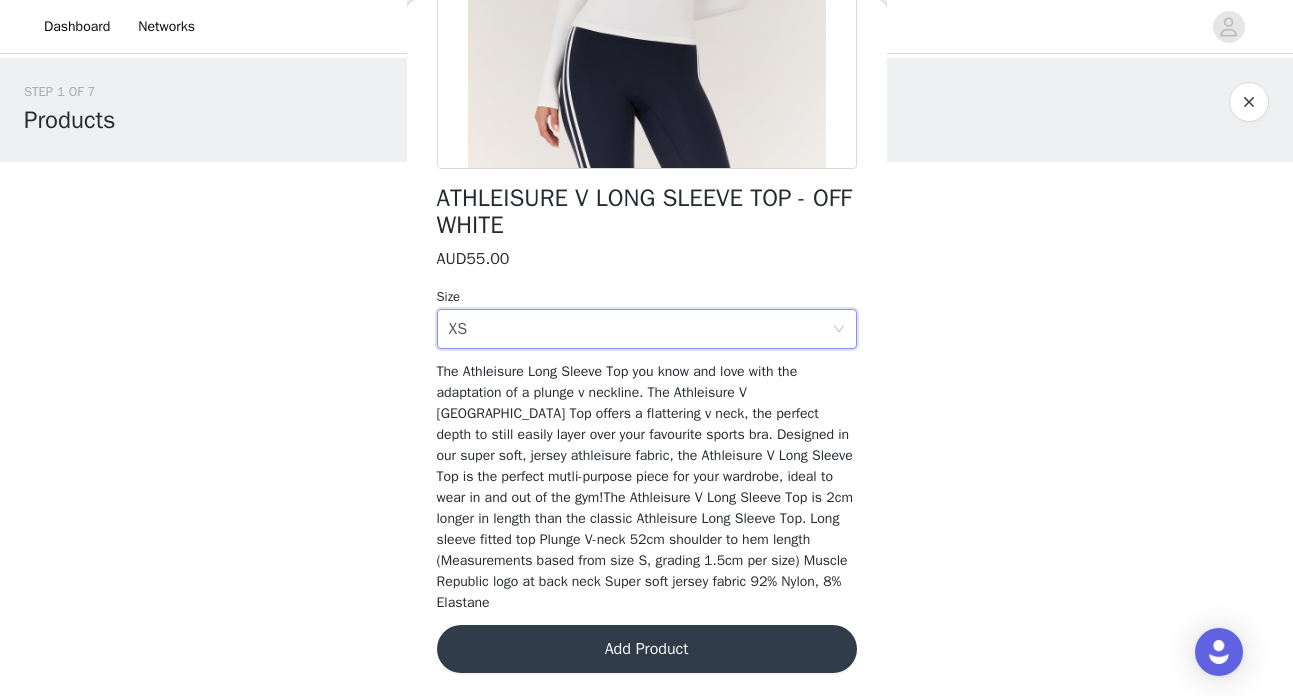 click on "Add Product" at bounding box center (647, 649) 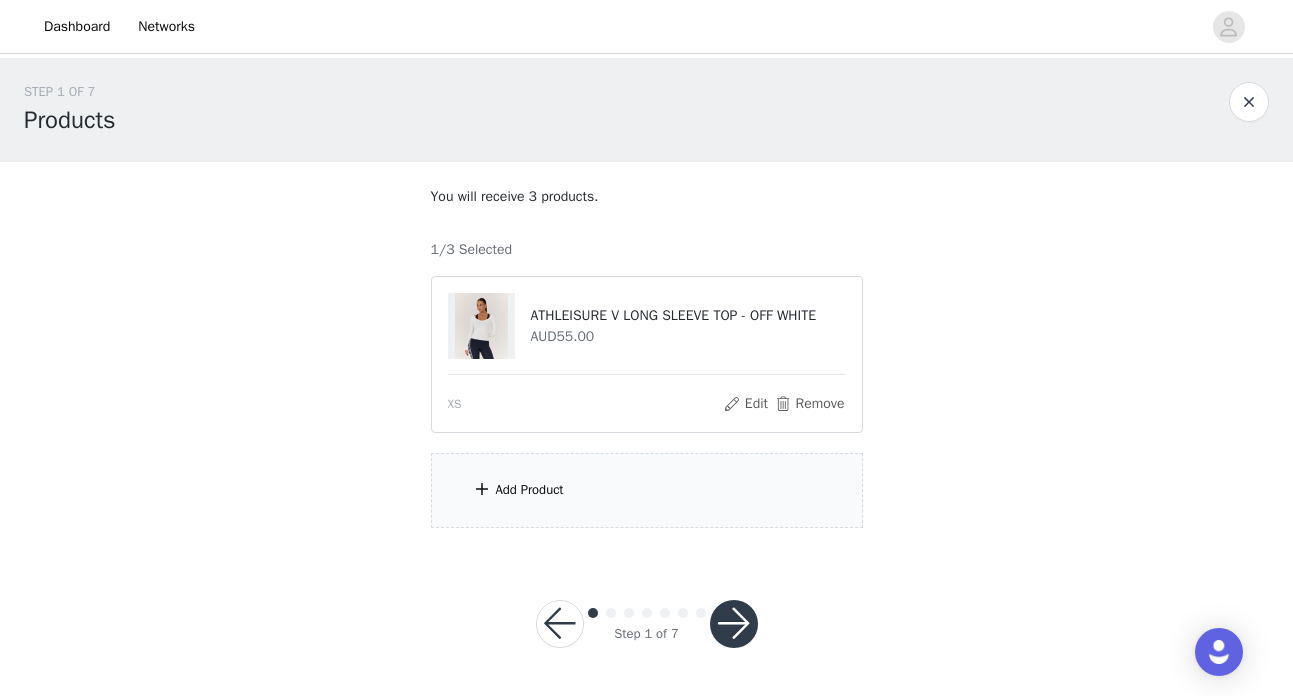 click on "Add Product" at bounding box center [647, 490] 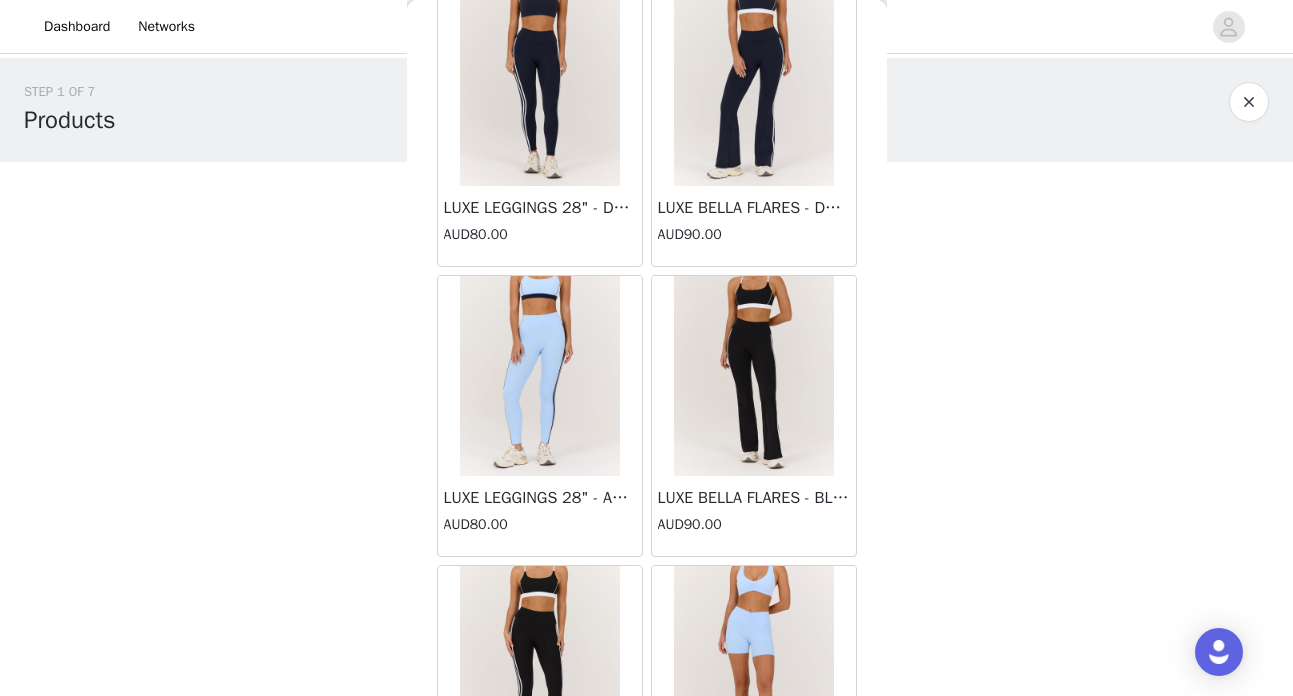 scroll, scrollTop: 4490, scrollLeft: 0, axis: vertical 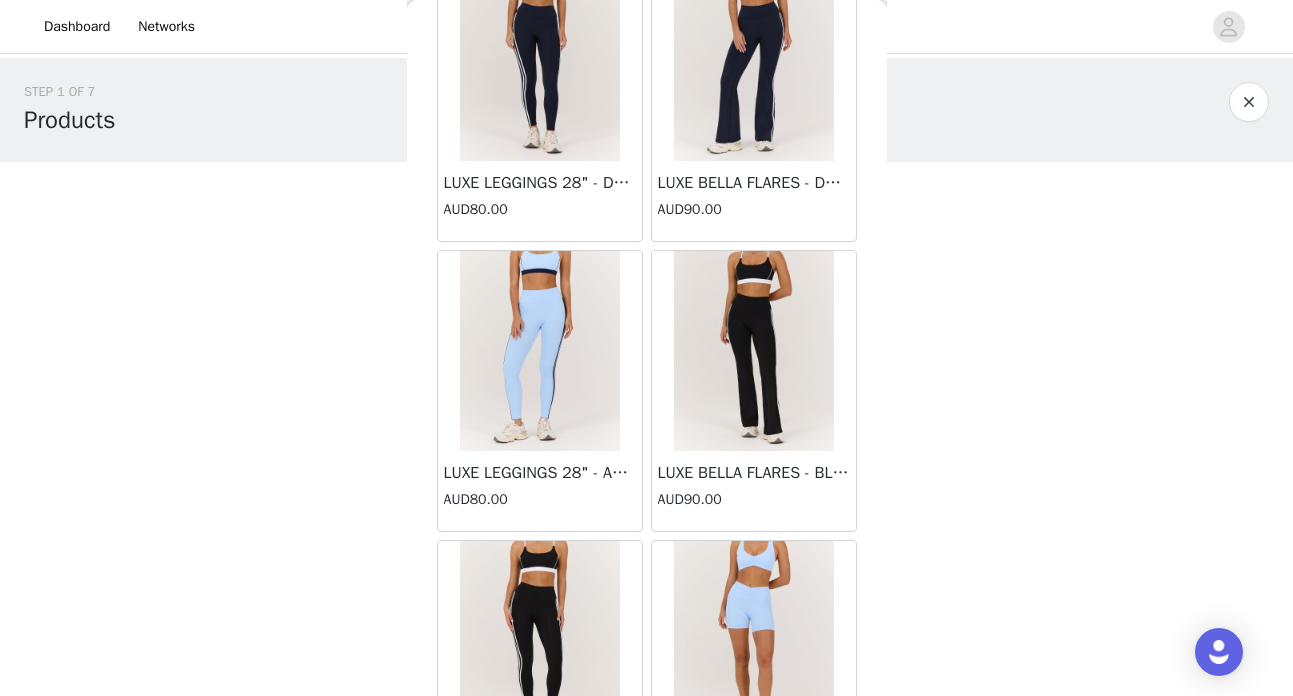 click on "AUD90.00" at bounding box center [754, 209] 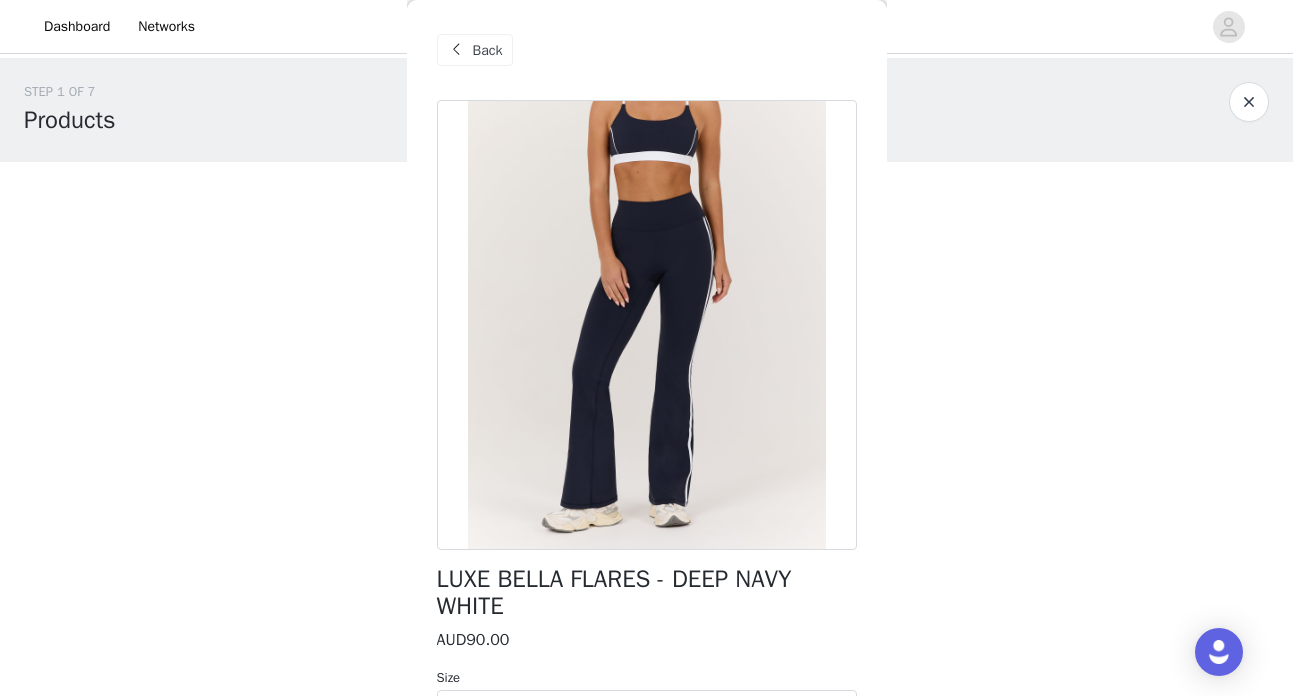 scroll, scrollTop: 0, scrollLeft: 0, axis: both 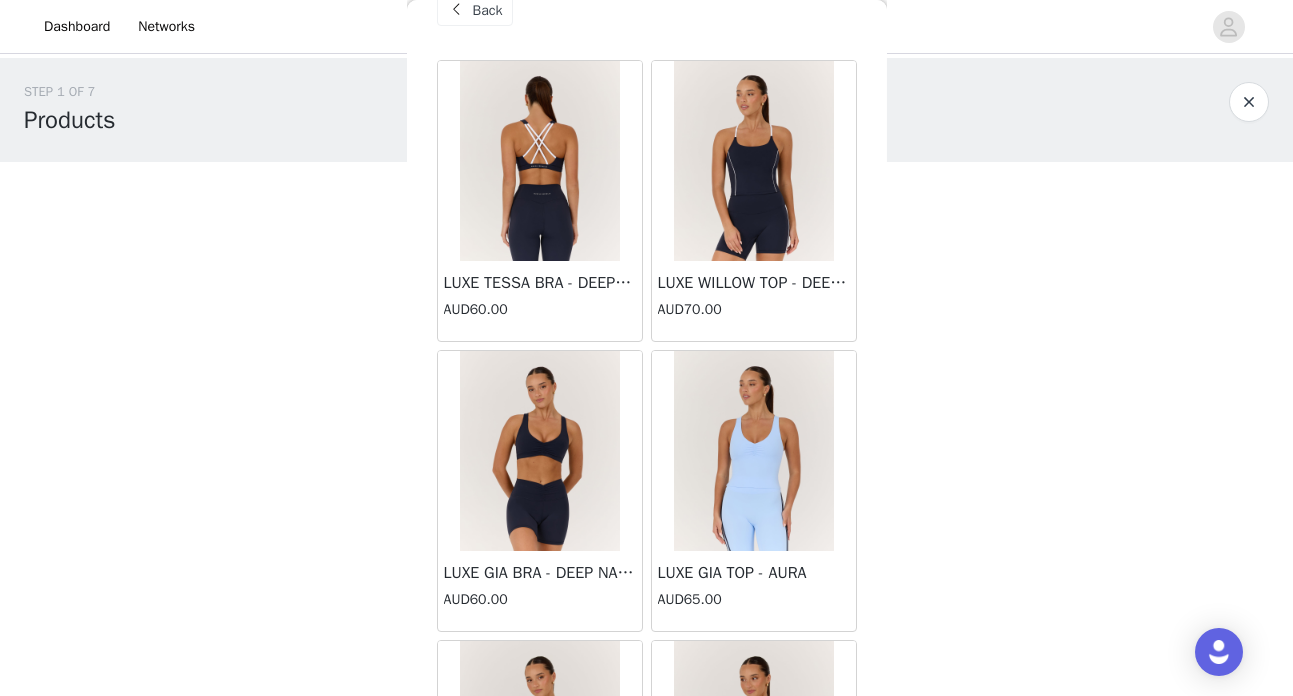 click on "AUD60.00" at bounding box center [540, 599] 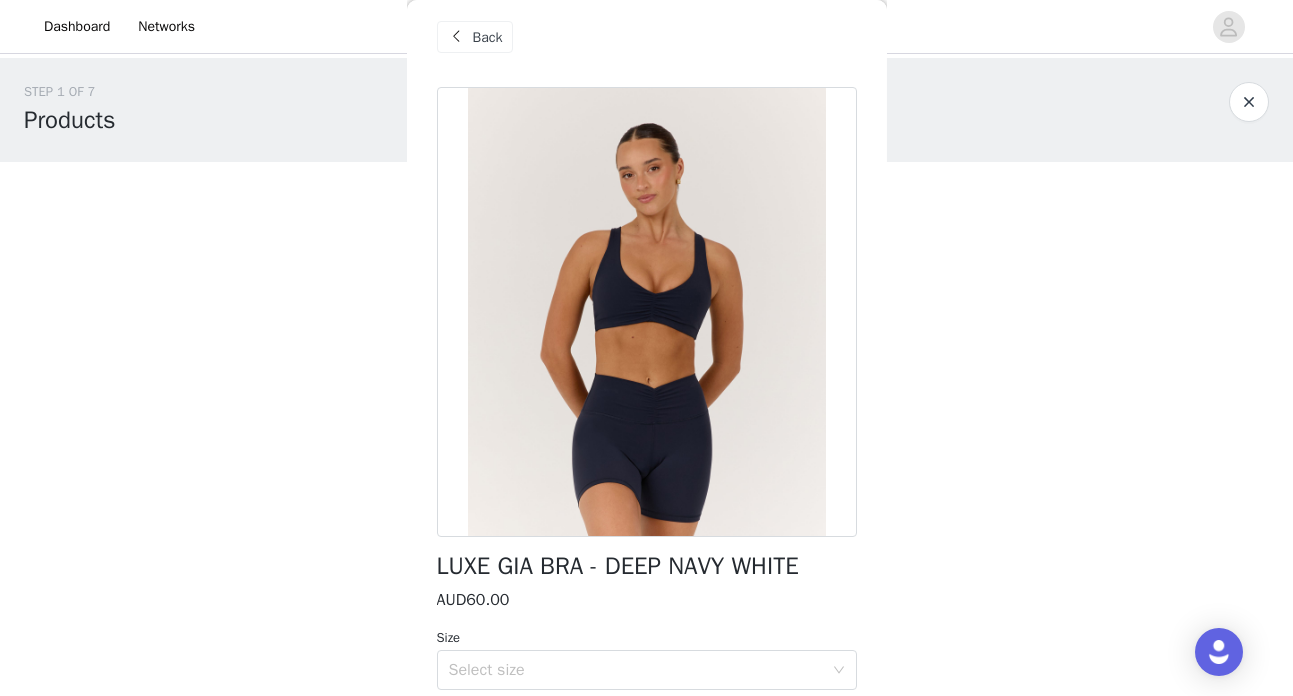 scroll, scrollTop: 0, scrollLeft: 0, axis: both 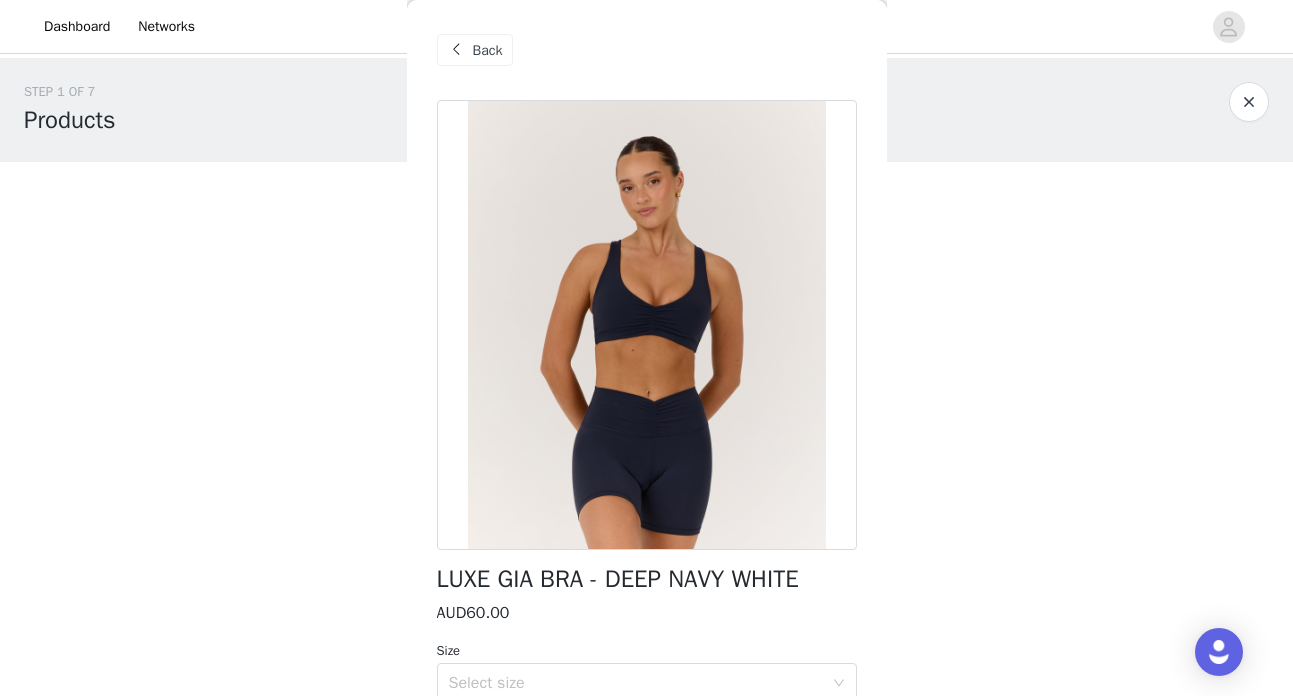 click on "Back" at bounding box center [488, 50] 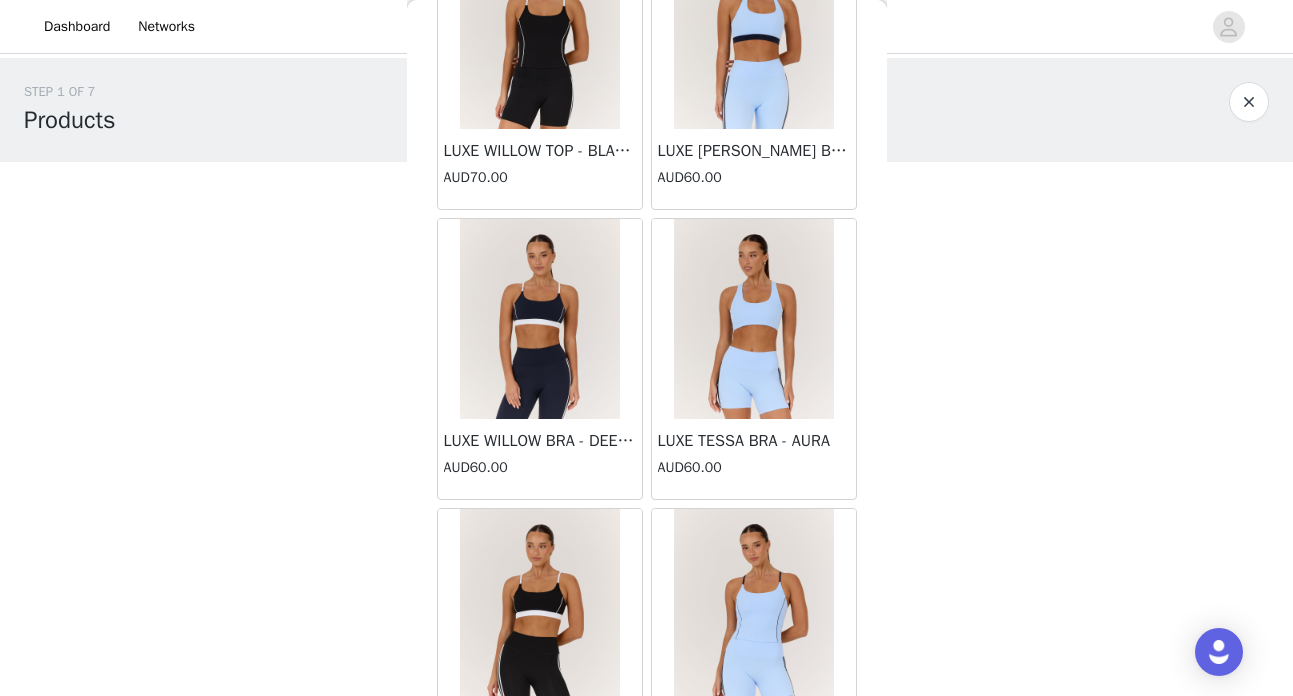 scroll, scrollTop: 754, scrollLeft: 0, axis: vertical 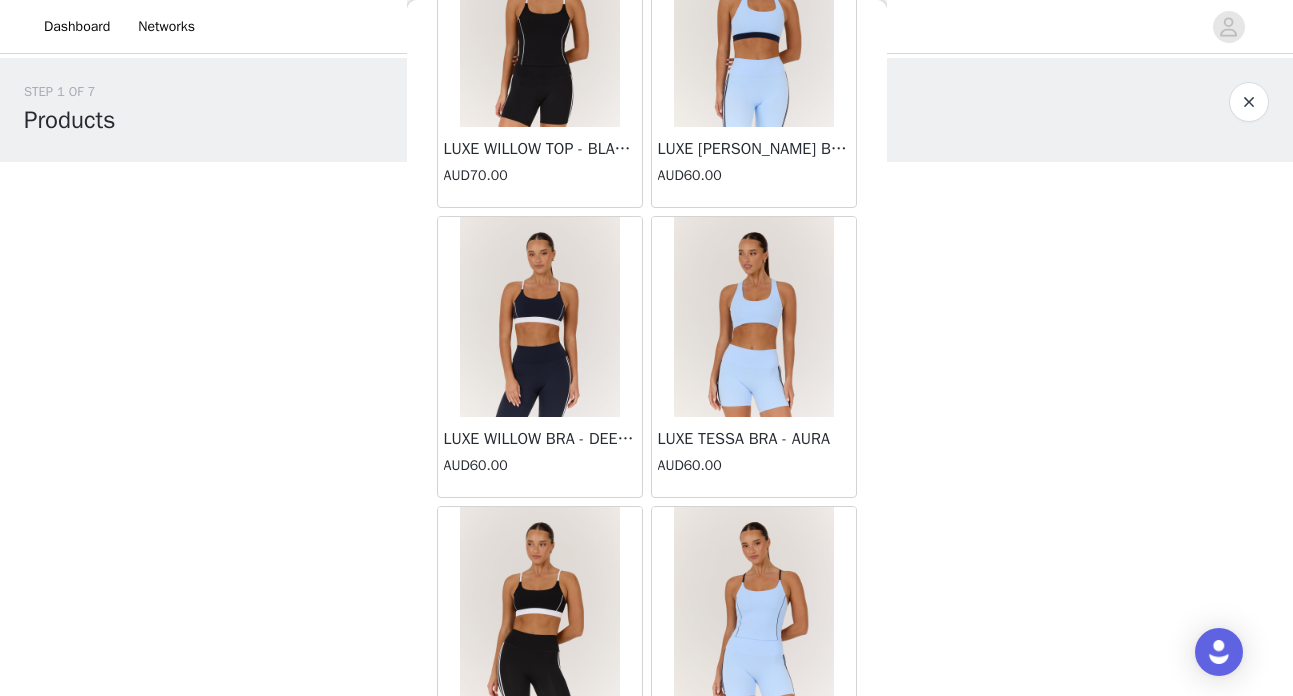 click on "LUXE WILLOW BRA - DEEP NAVY WHITE   AUD60.00" at bounding box center (540, 457) 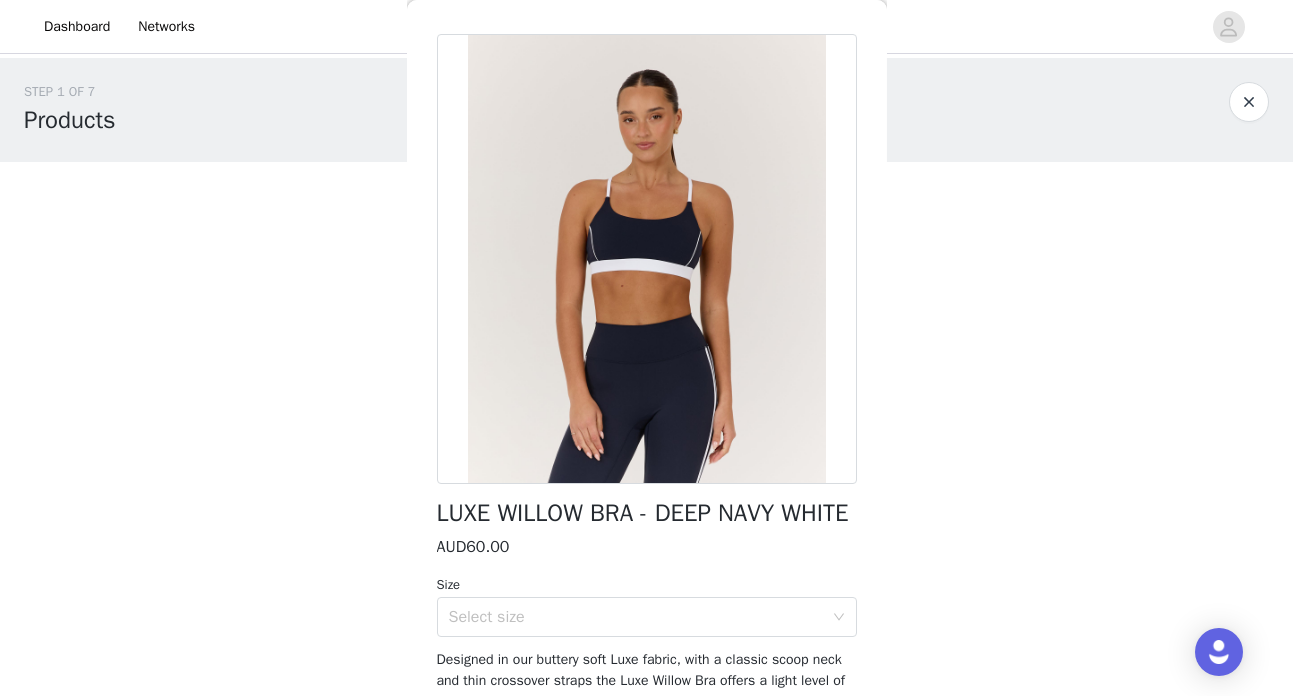 scroll, scrollTop: 0, scrollLeft: 0, axis: both 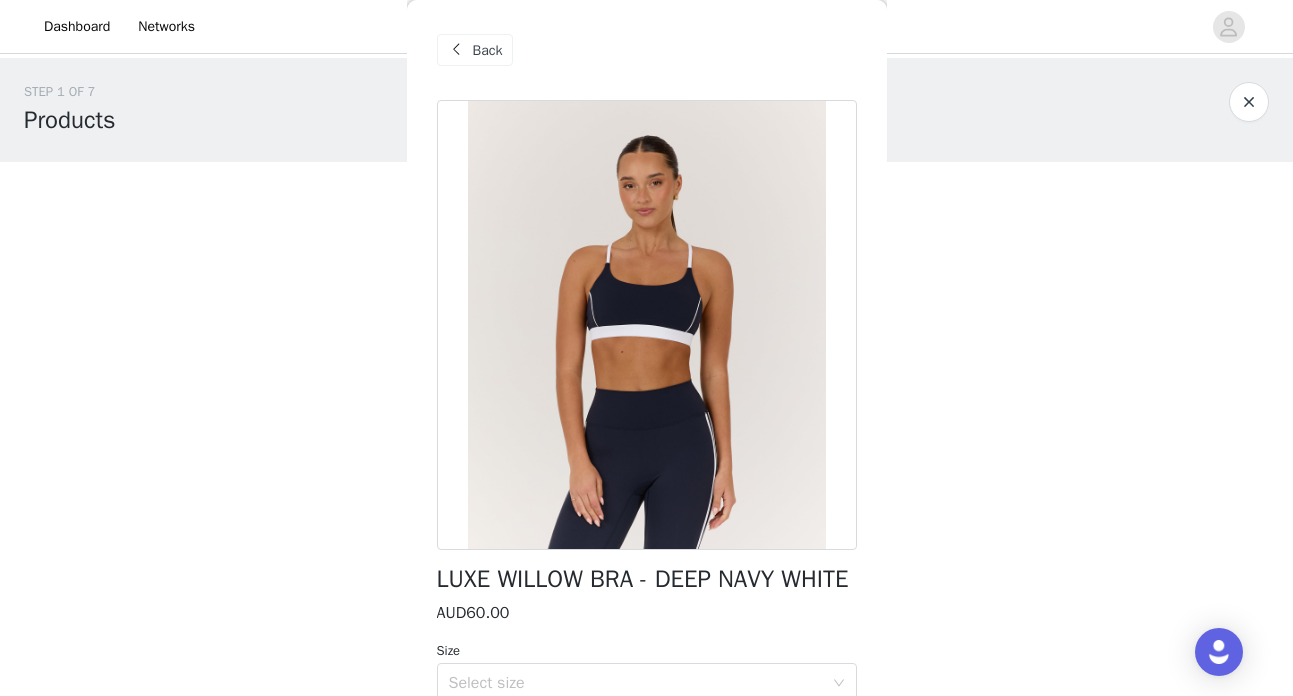 click on "Back" at bounding box center [488, 50] 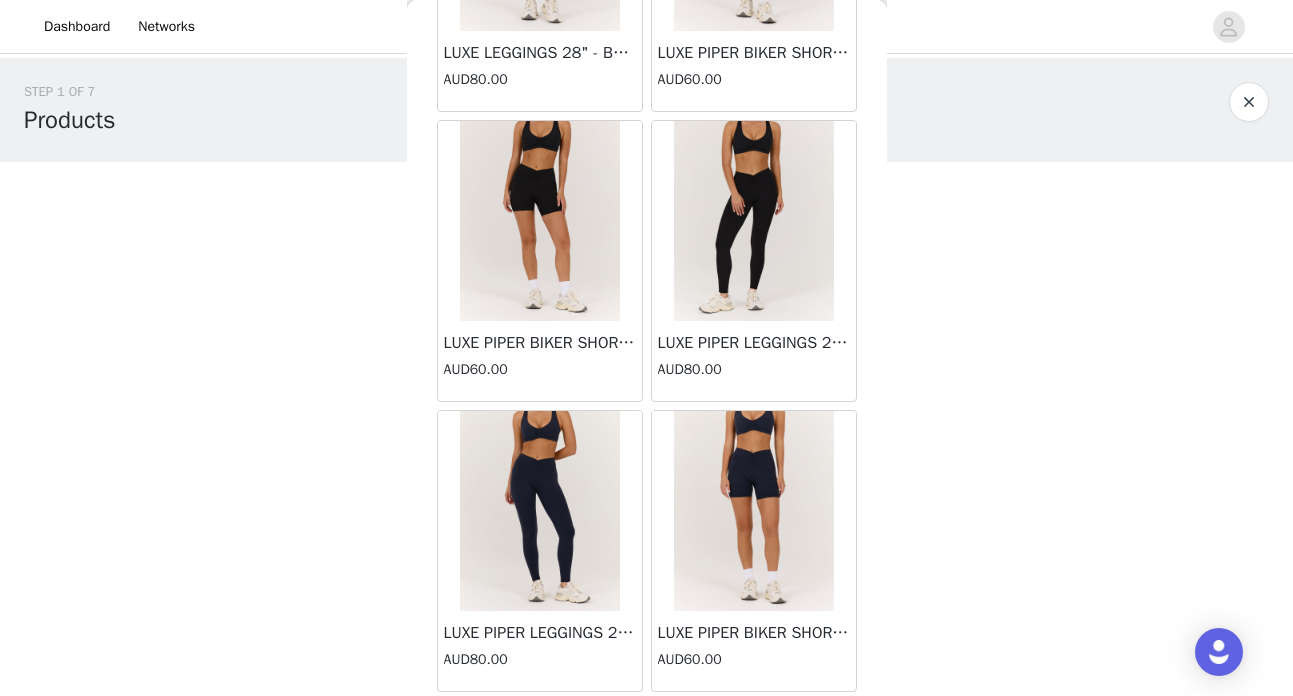 scroll, scrollTop: 5200, scrollLeft: 0, axis: vertical 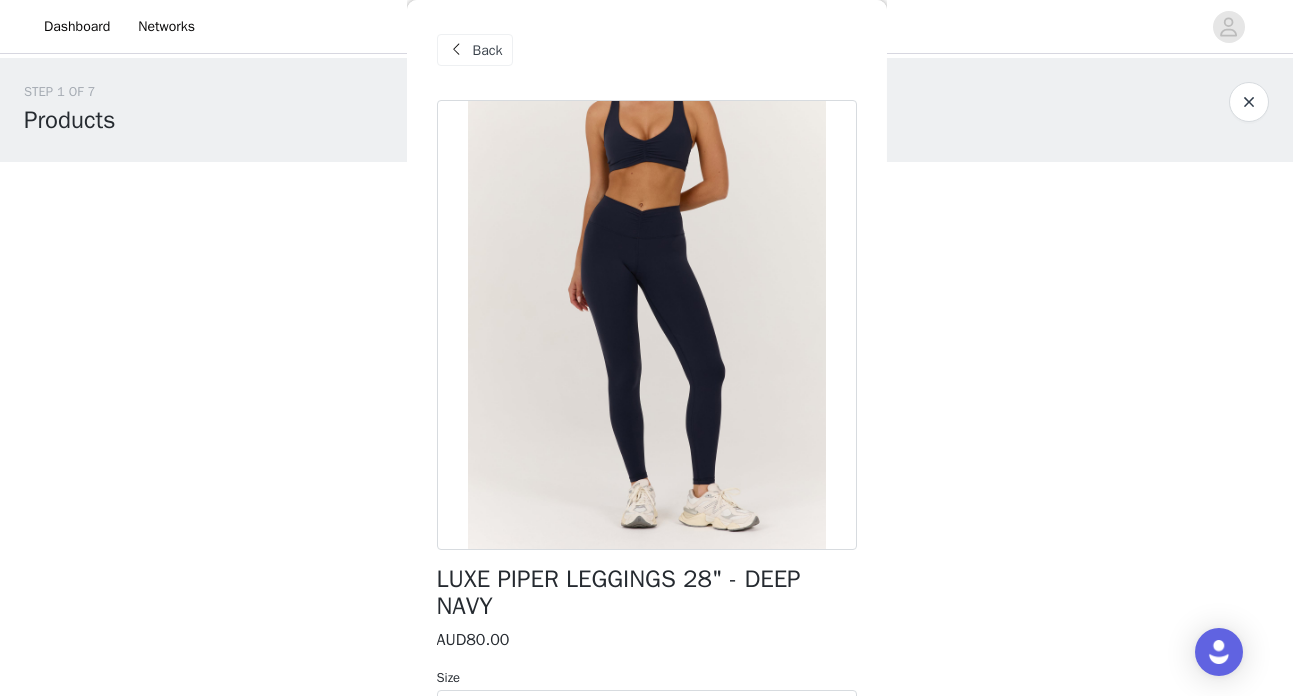 click on "Back" at bounding box center [488, 50] 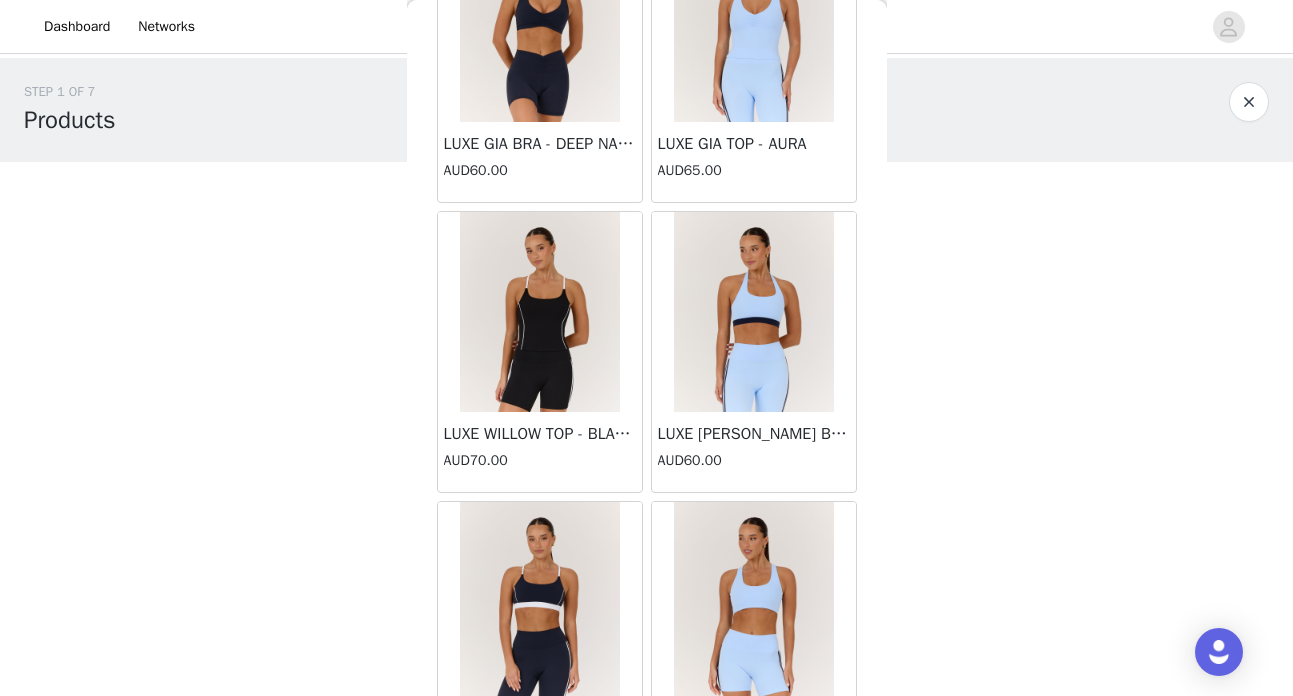 scroll, scrollTop: 759, scrollLeft: 0, axis: vertical 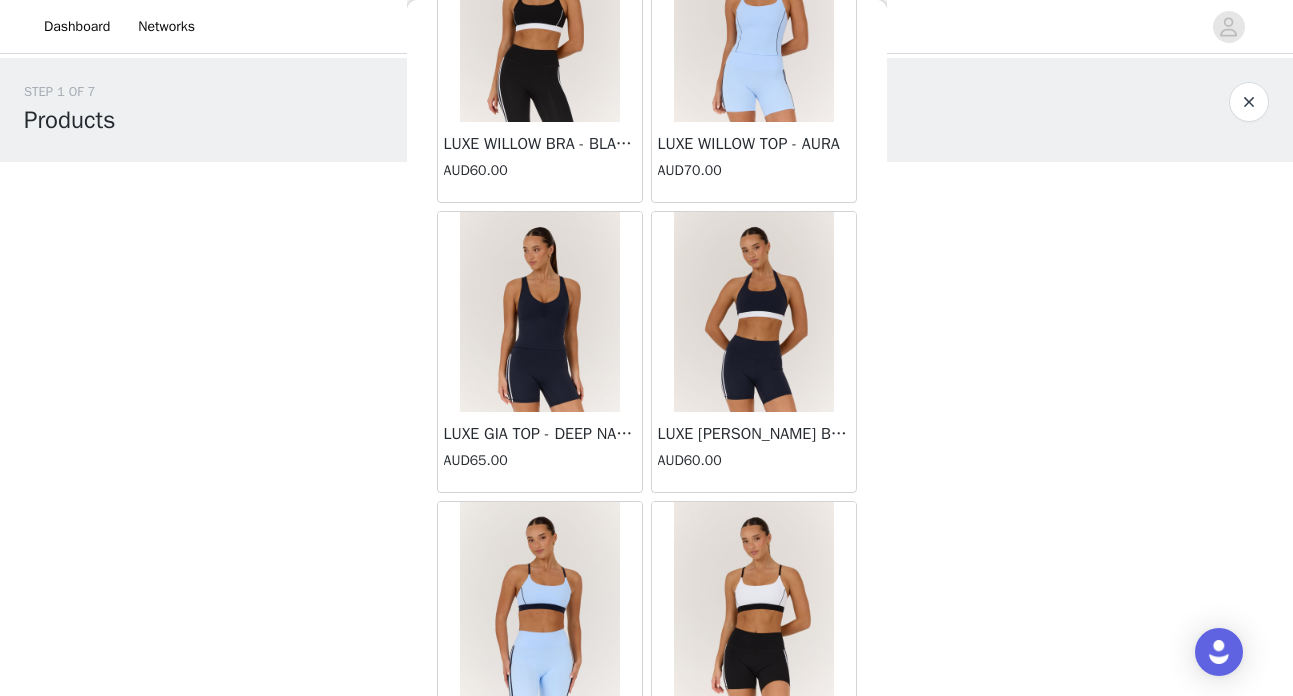 click on "LUXE [PERSON_NAME] BRA - DEEP NAVY WHITE   AUD60.00" at bounding box center [754, 452] 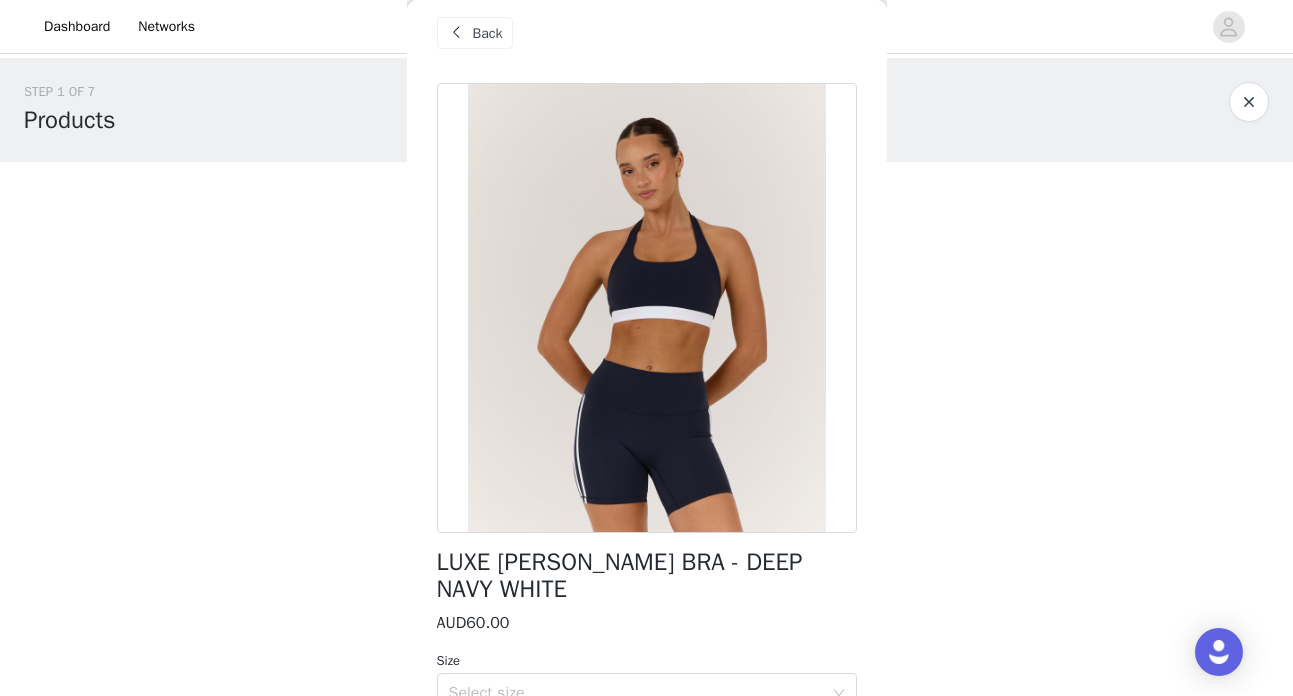 scroll, scrollTop: 0, scrollLeft: 0, axis: both 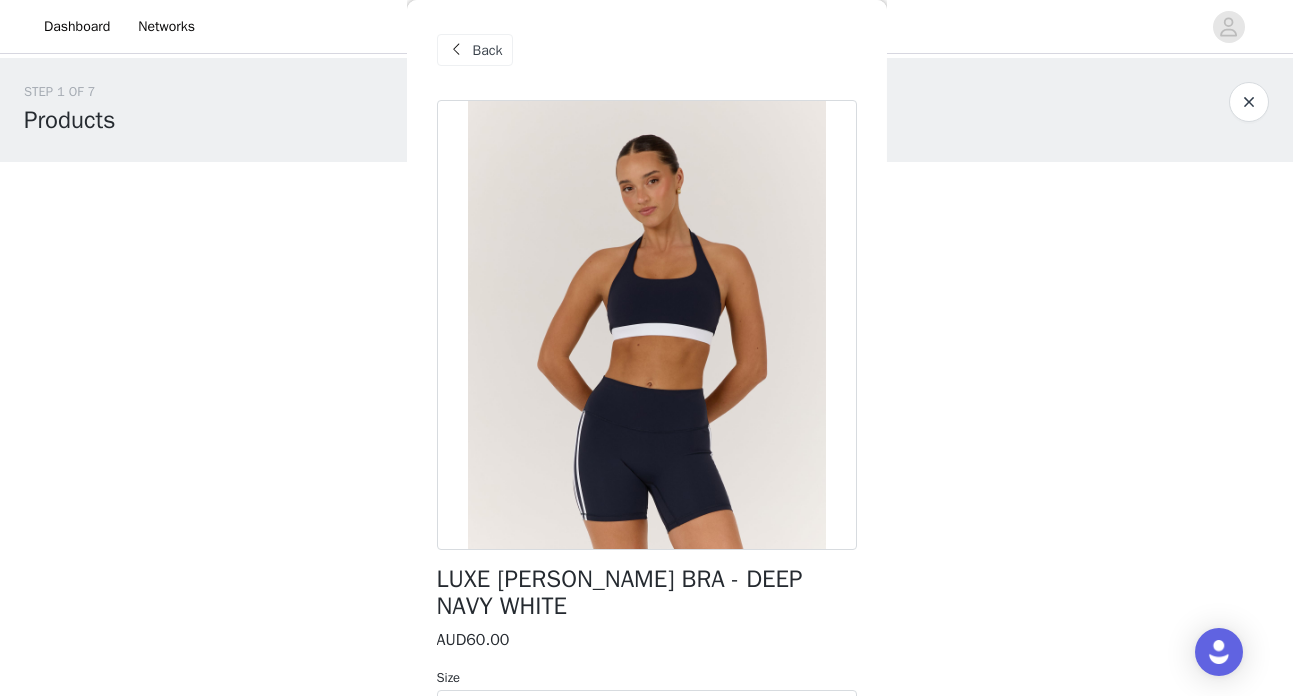 click on "Back" at bounding box center (488, 50) 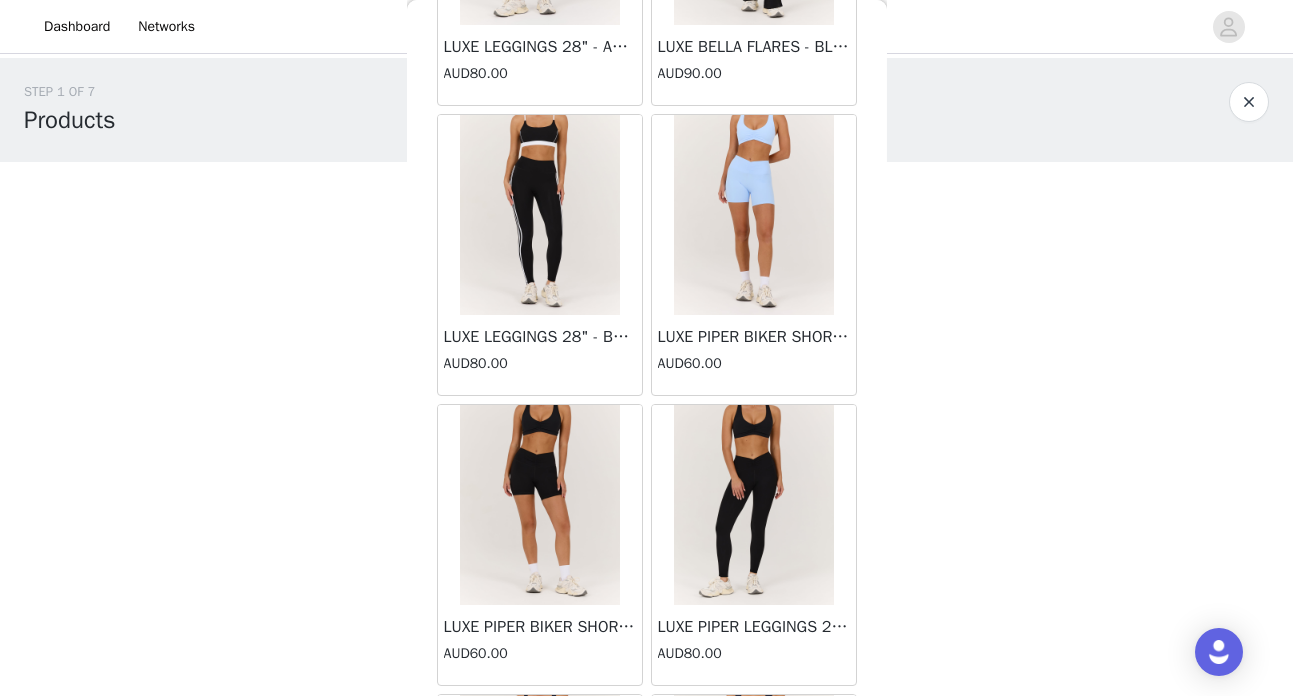 scroll, scrollTop: 5148, scrollLeft: 0, axis: vertical 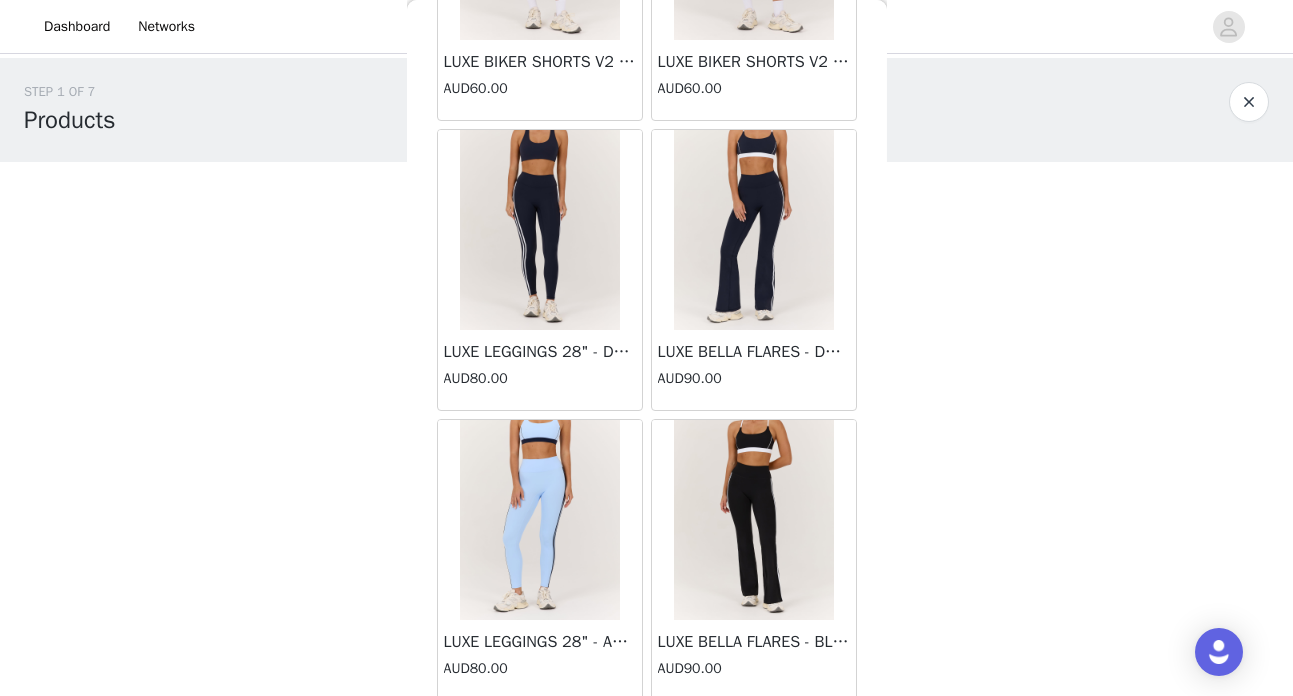 click on "AUD90.00" at bounding box center [754, 378] 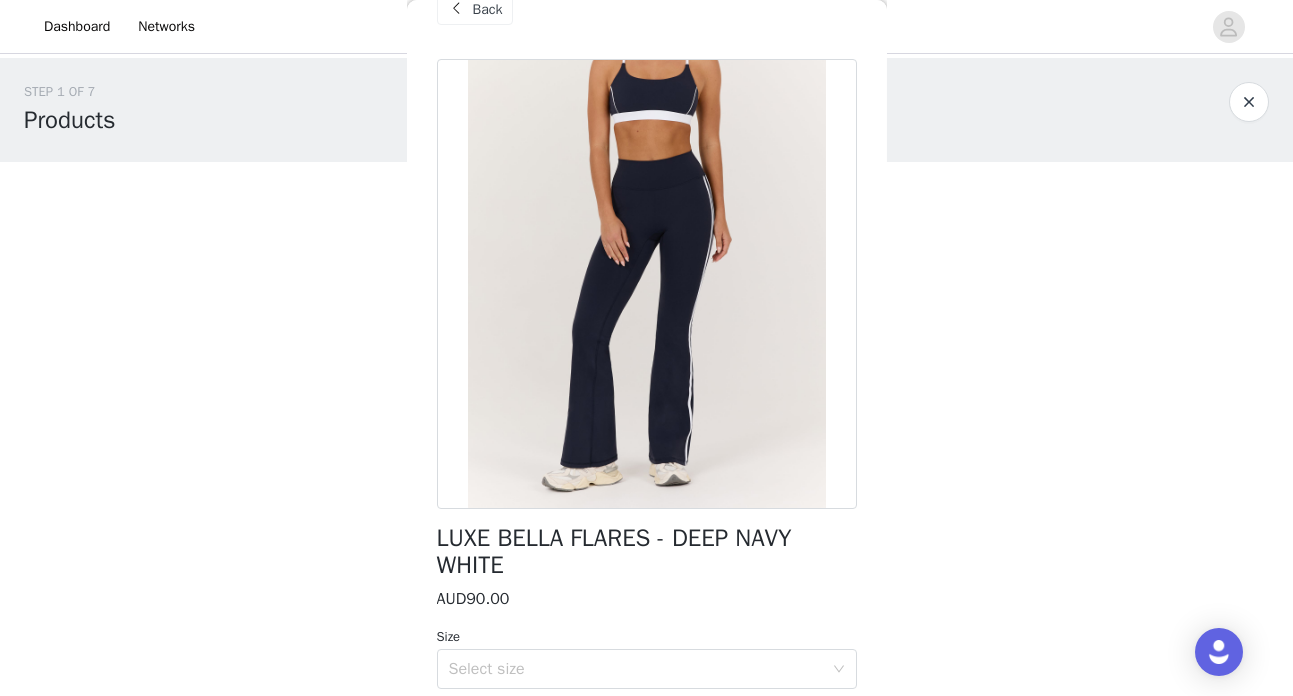 scroll, scrollTop: 179, scrollLeft: 0, axis: vertical 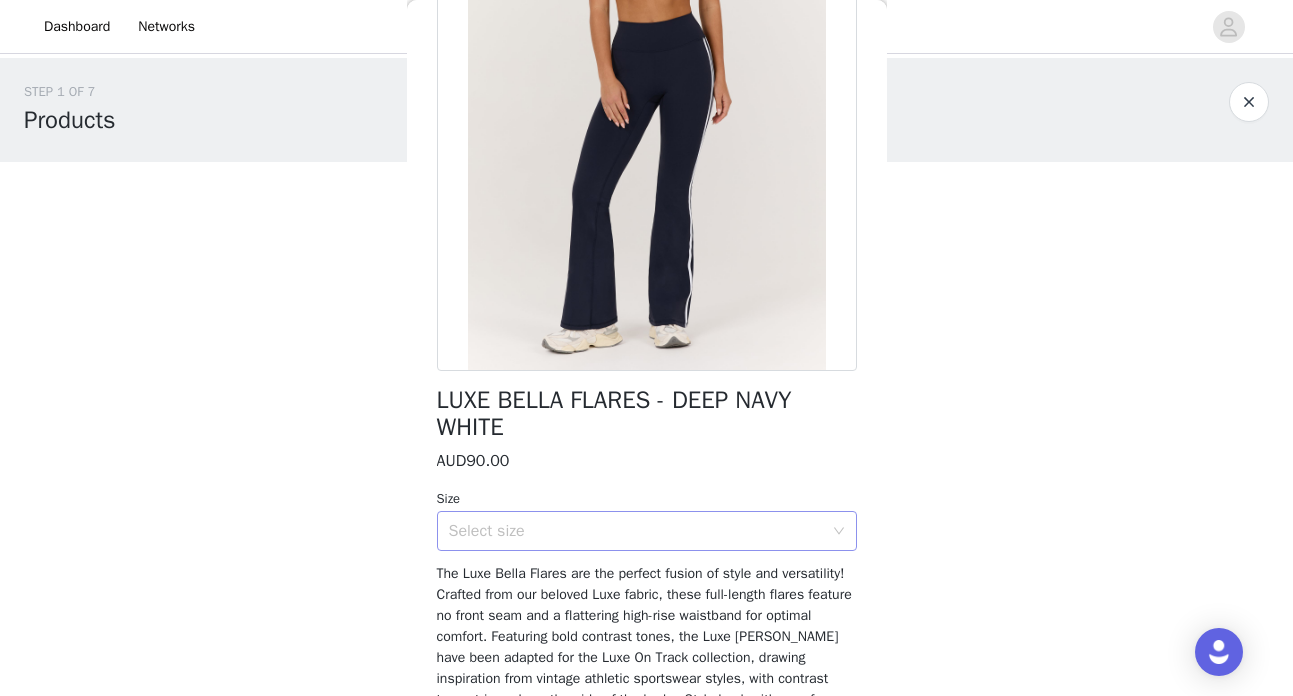 click on "Select size" at bounding box center (636, 531) 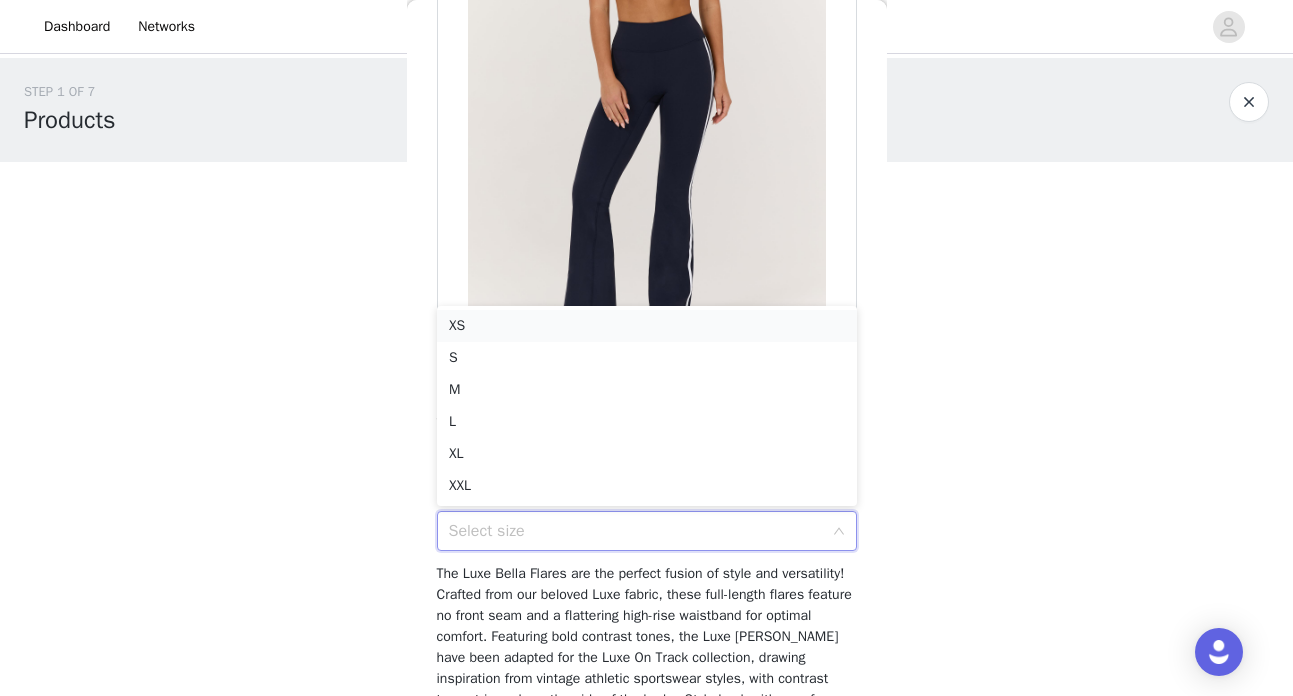 click on "XS" at bounding box center [647, 326] 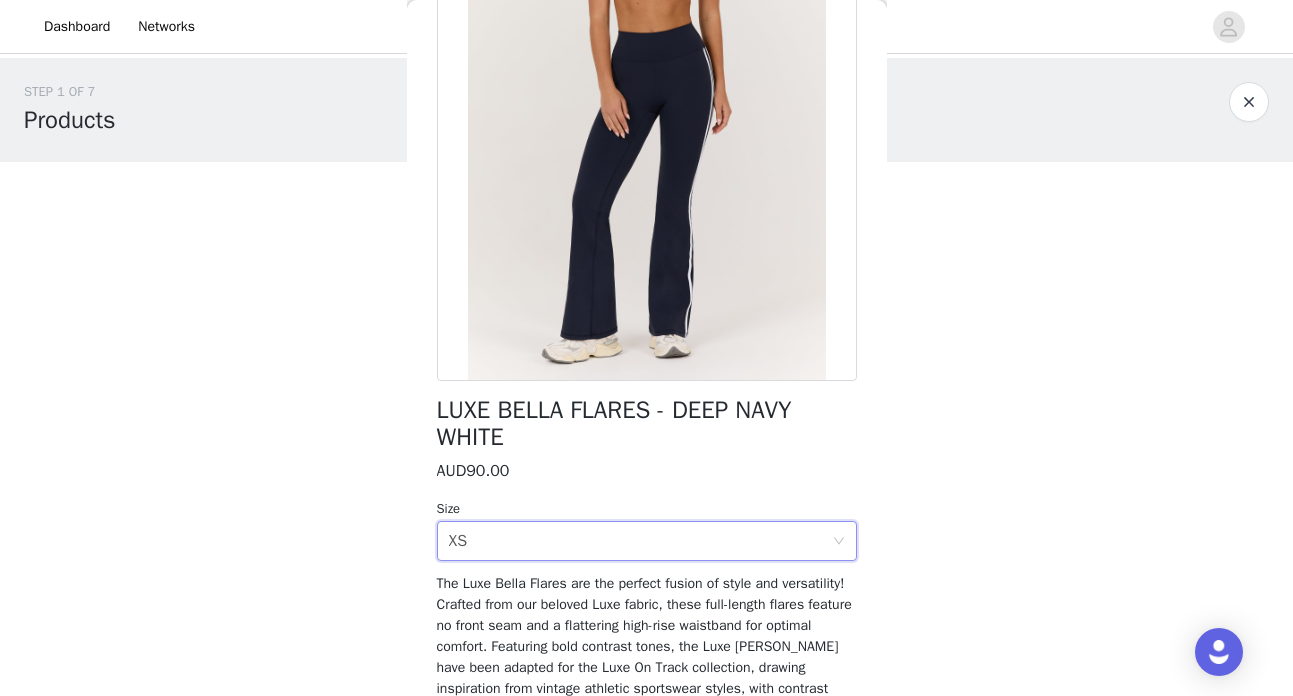 scroll, scrollTop: 170, scrollLeft: 0, axis: vertical 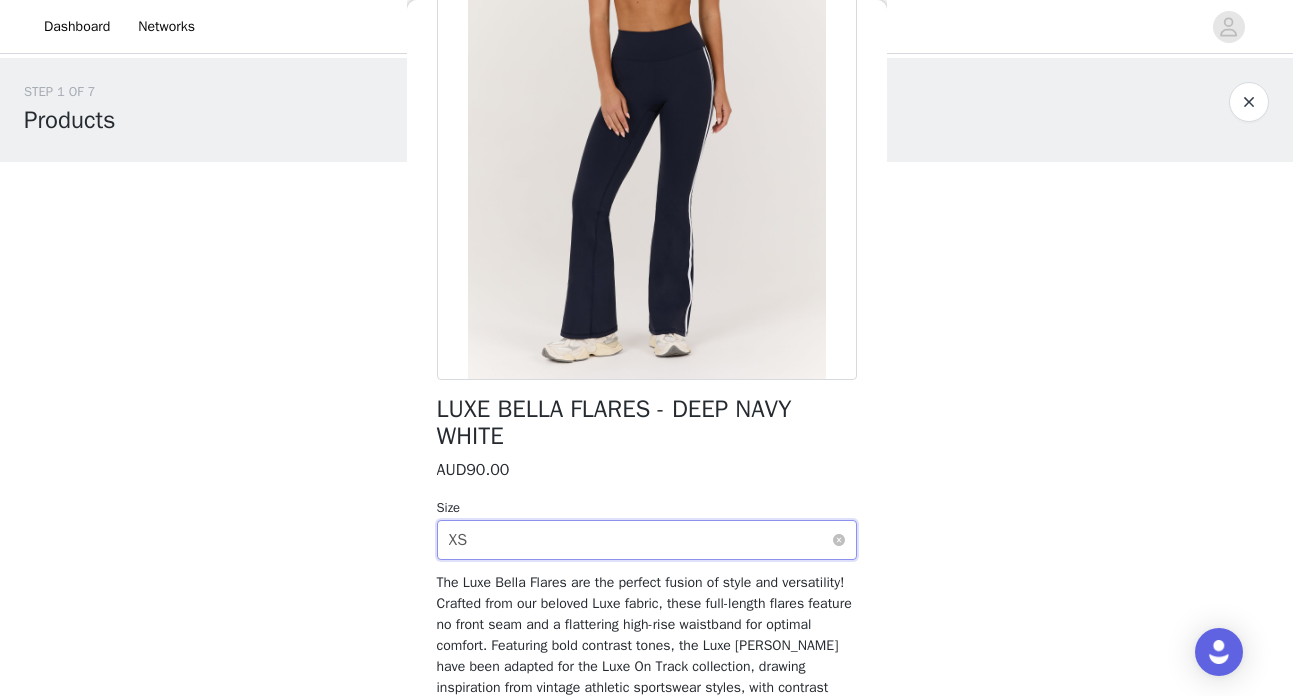 click on "Select size XS" at bounding box center (640, 540) 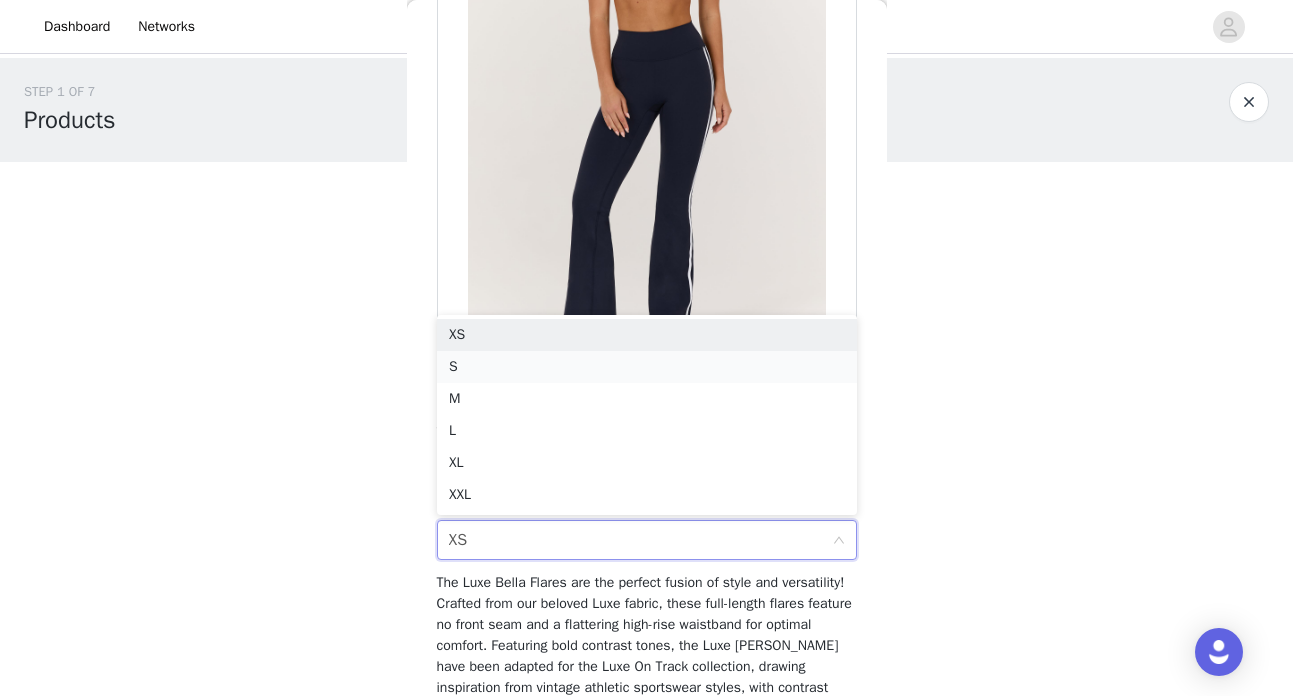 click on "S" at bounding box center [647, 367] 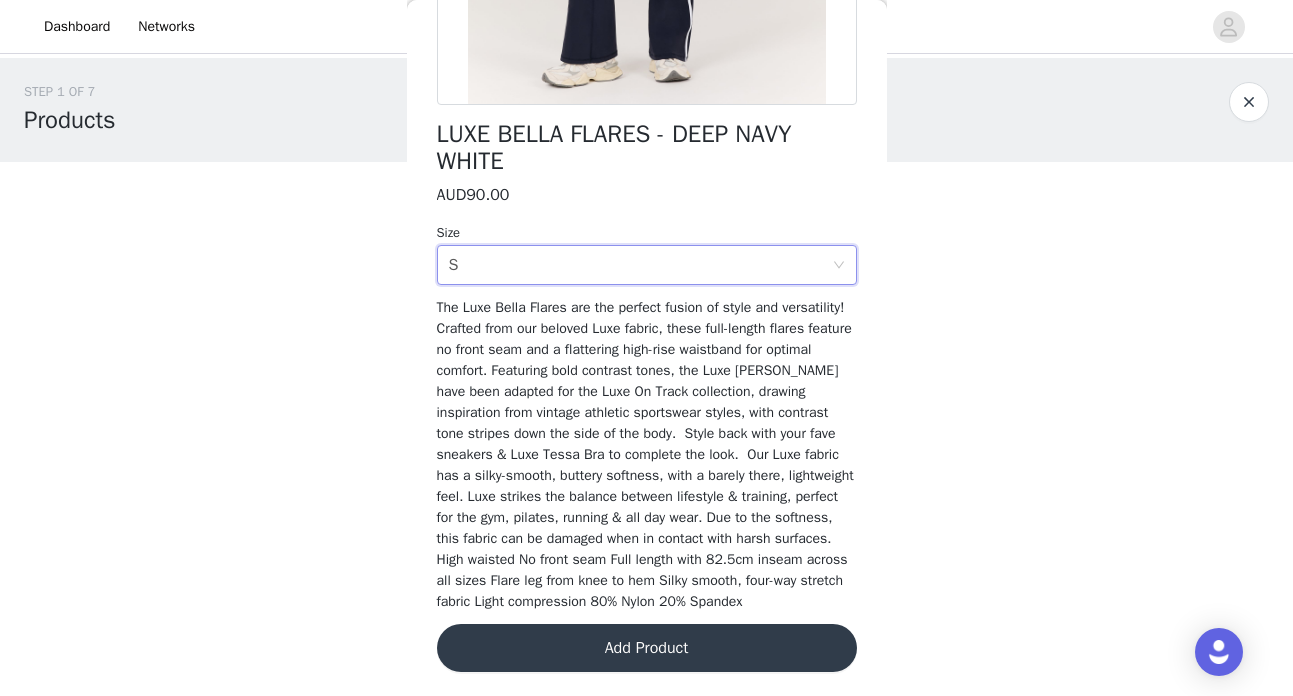 scroll, scrollTop: 465, scrollLeft: 0, axis: vertical 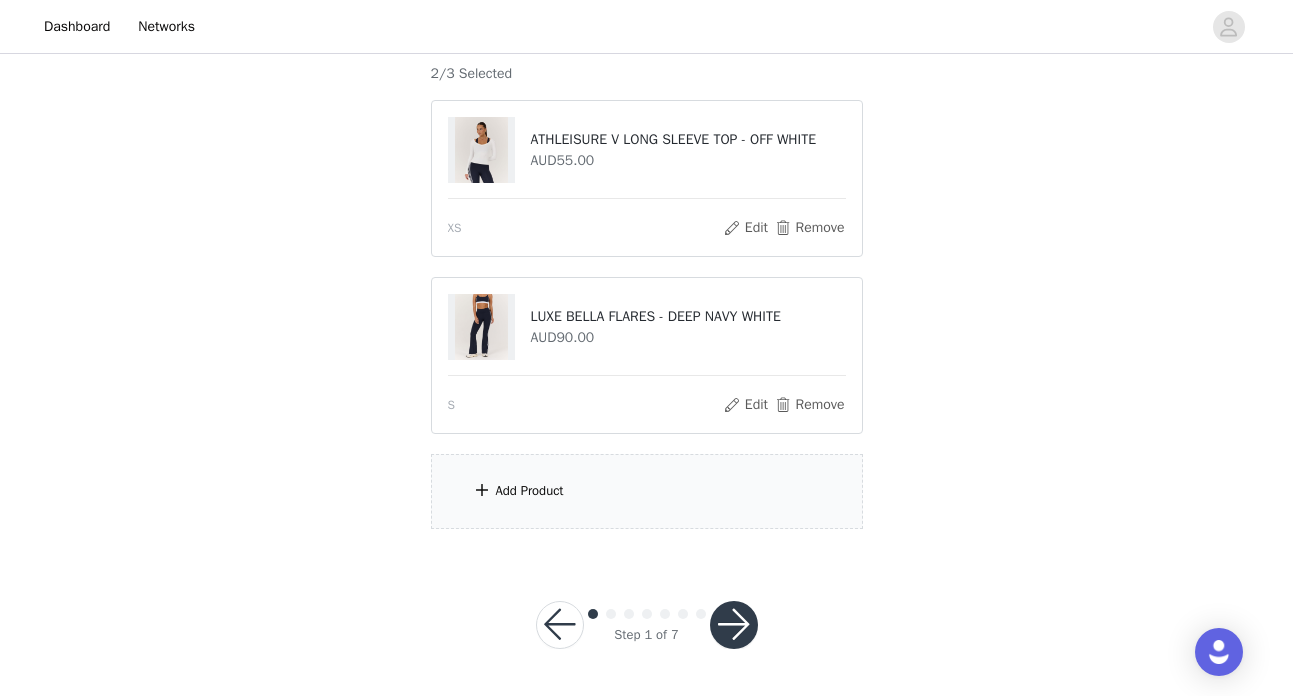 click on "Add Product" at bounding box center (647, 491) 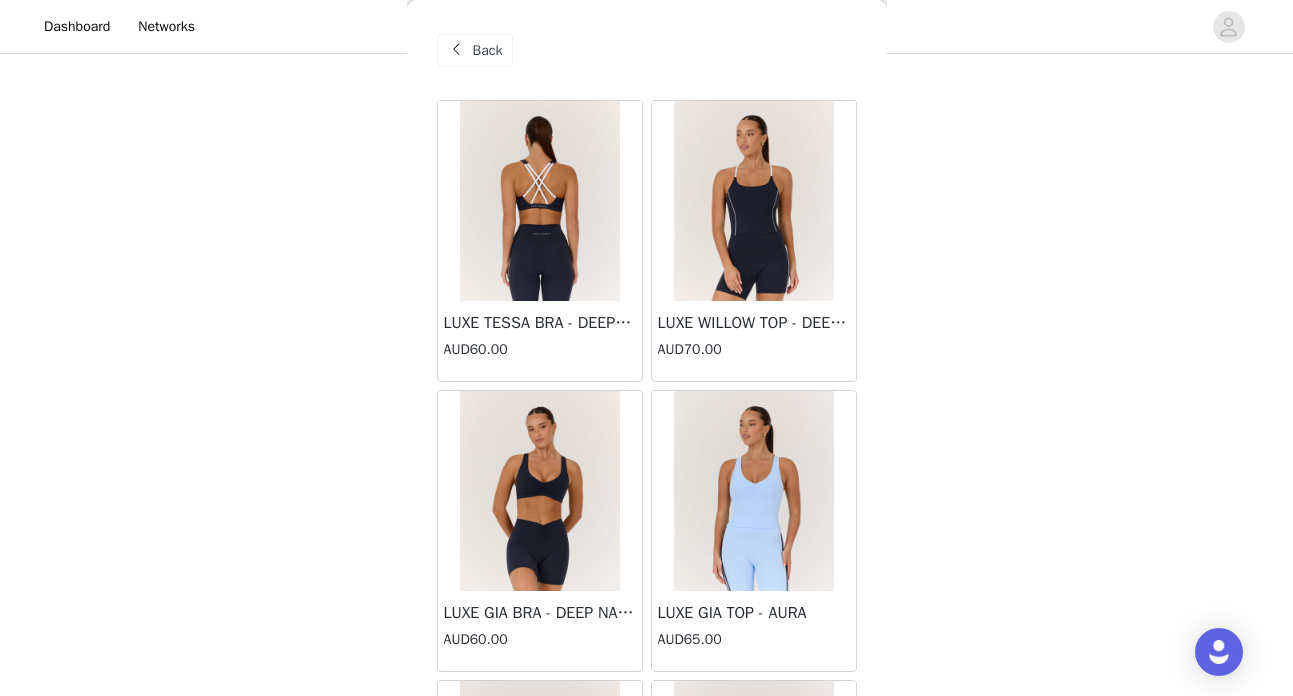 scroll, scrollTop: 109, scrollLeft: 0, axis: vertical 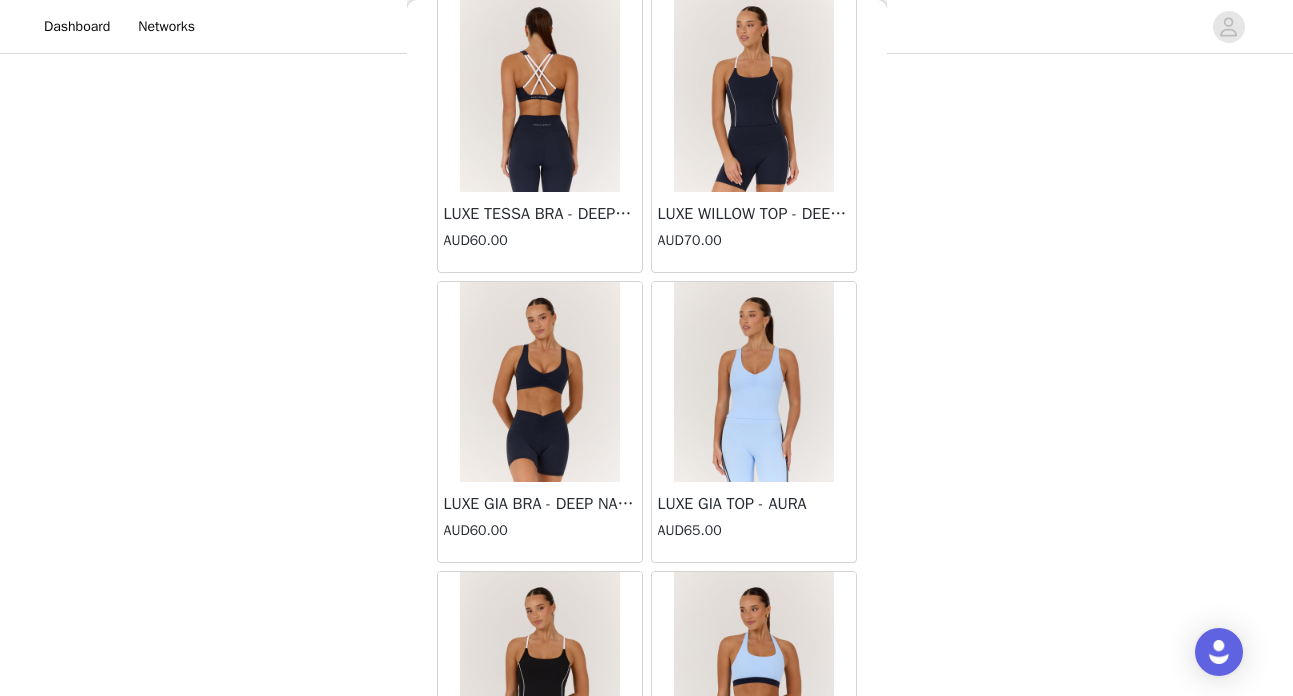 click on "LUXE GIA BRA - DEEP NAVY WHITE   AUD60.00" at bounding box center [540, 522] 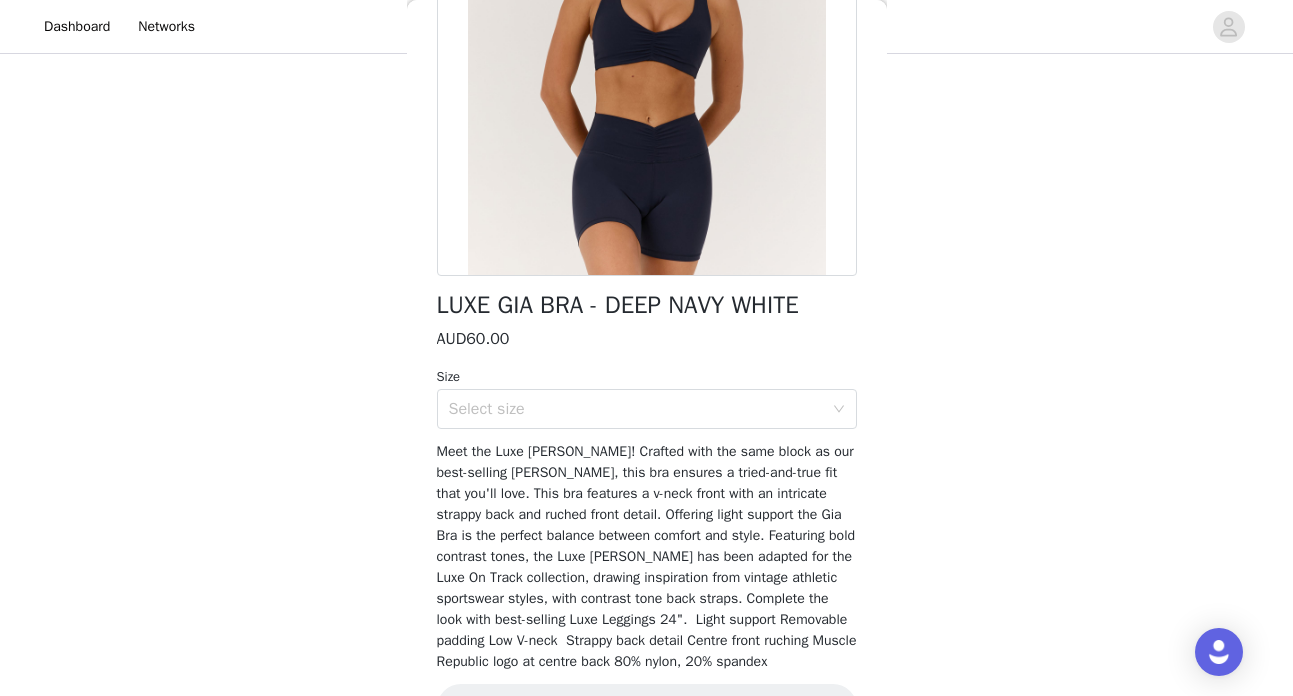 scroll, scrollTop: 283, scrollLeft: 0, axis: vertical 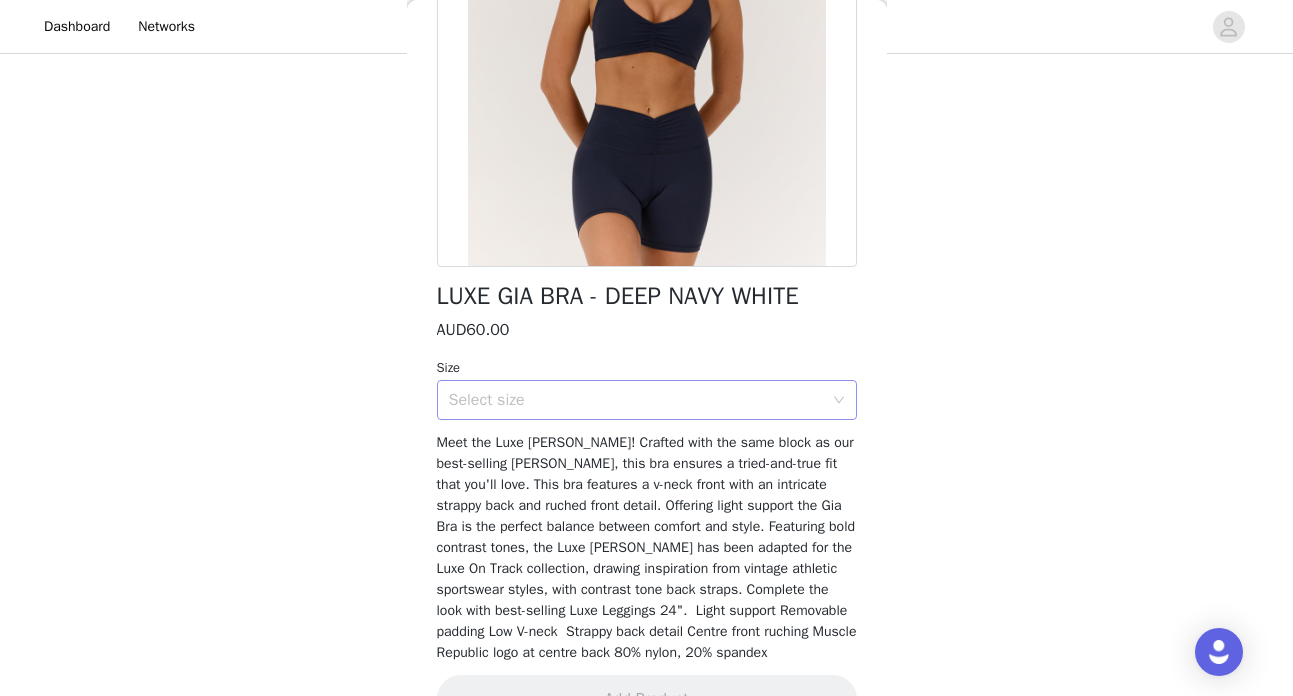click on "Select size" at bounding box center (636, 400) 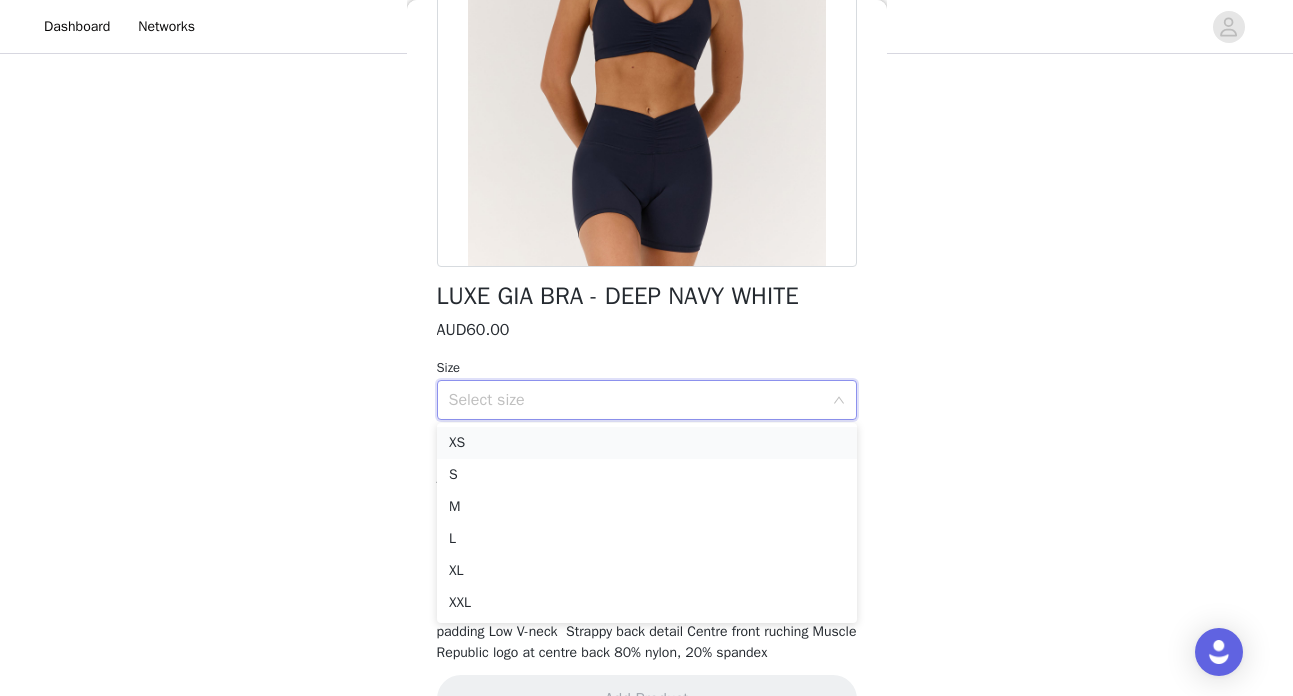 click on "XS" at bounding box center (647, 443) 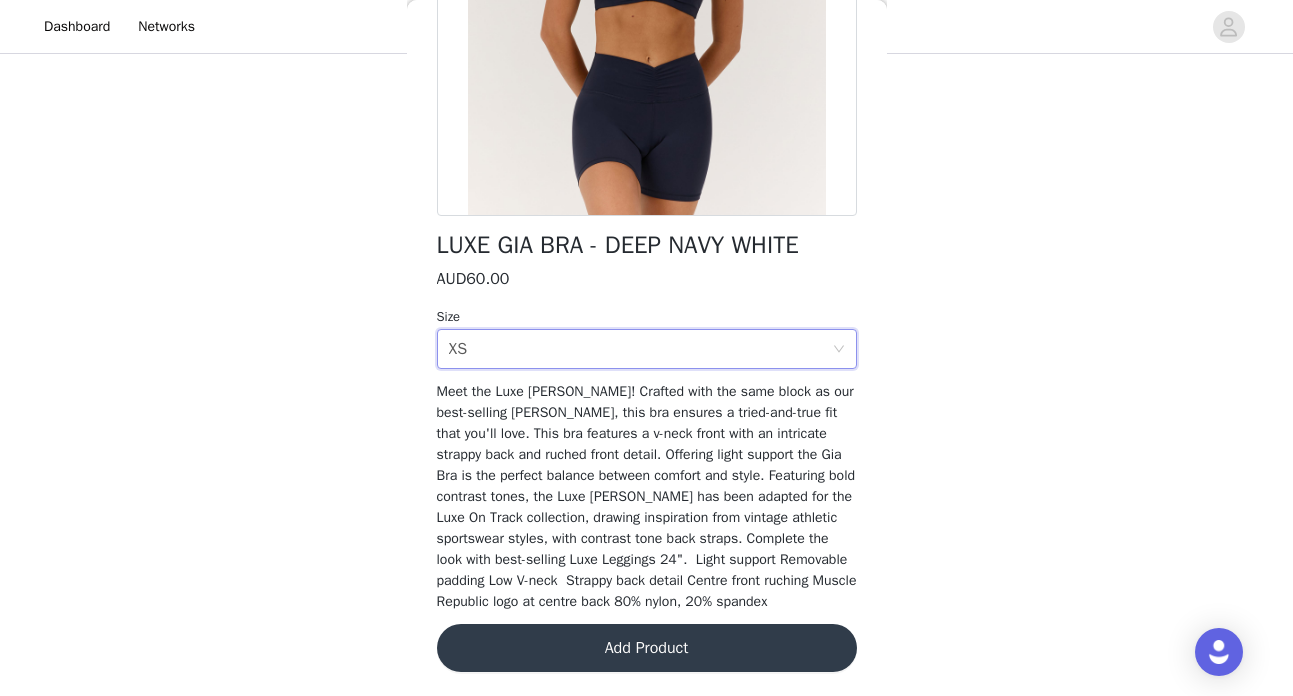 scroll, scrollTop: 354, scrollLeft: 0, axis: vertical 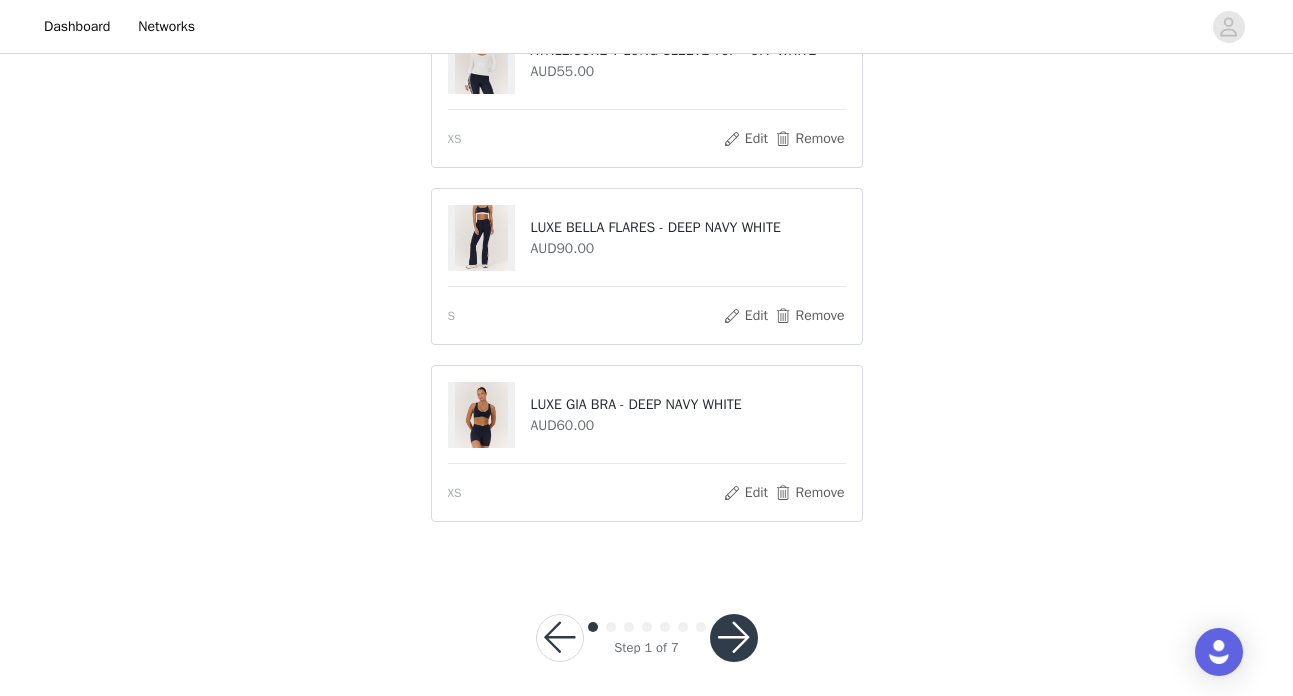 click at bounding box center [734, 638] 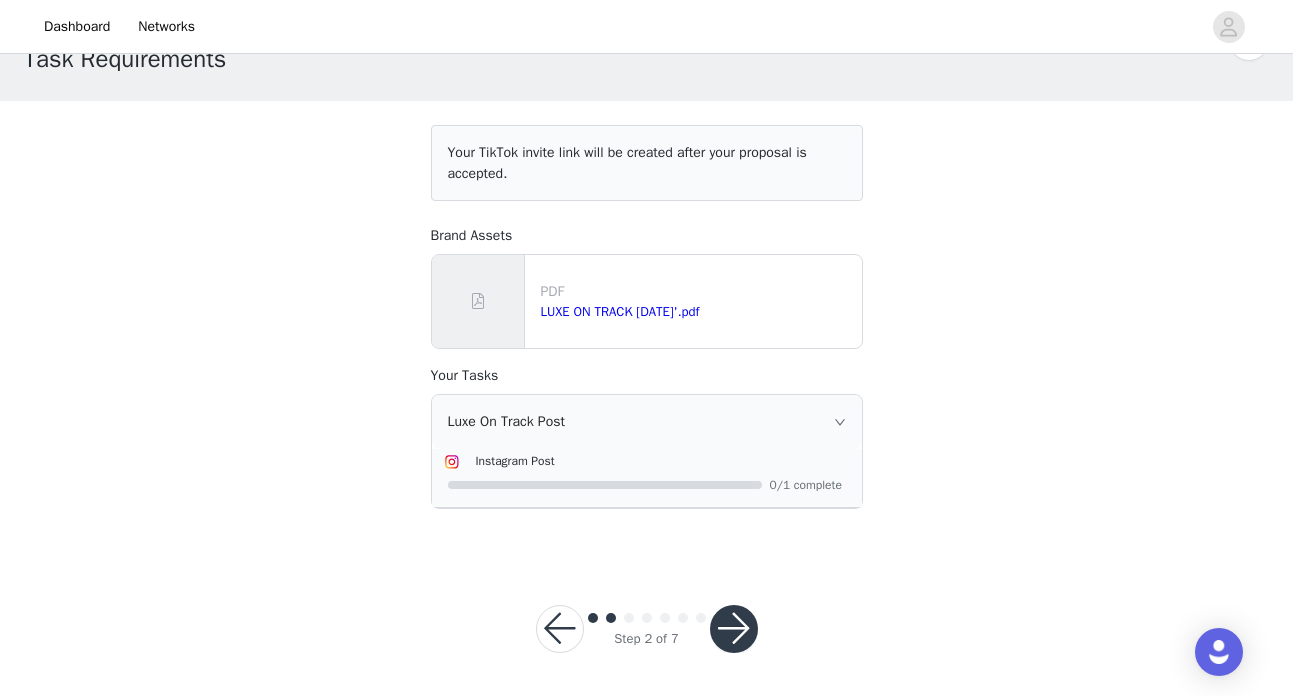 scroll, scrollTop: 64, scrollLeft: 0, axis: vertical 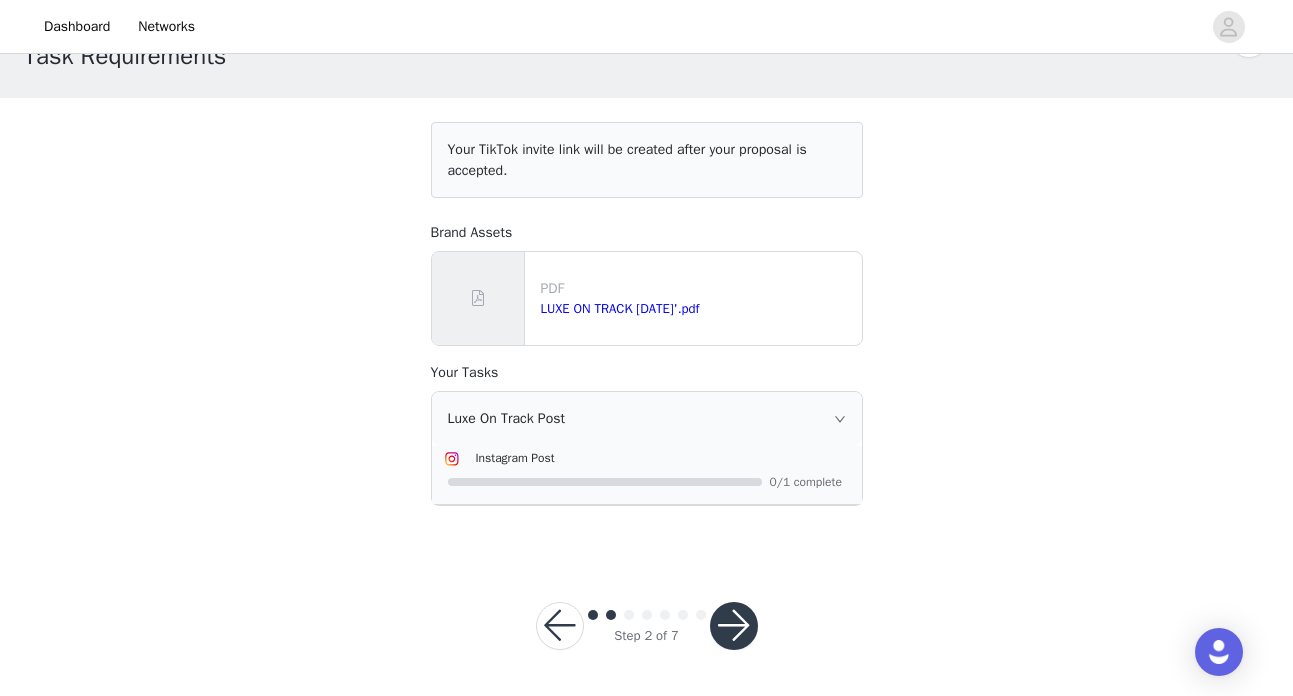 click at bounding box center (734, 626) 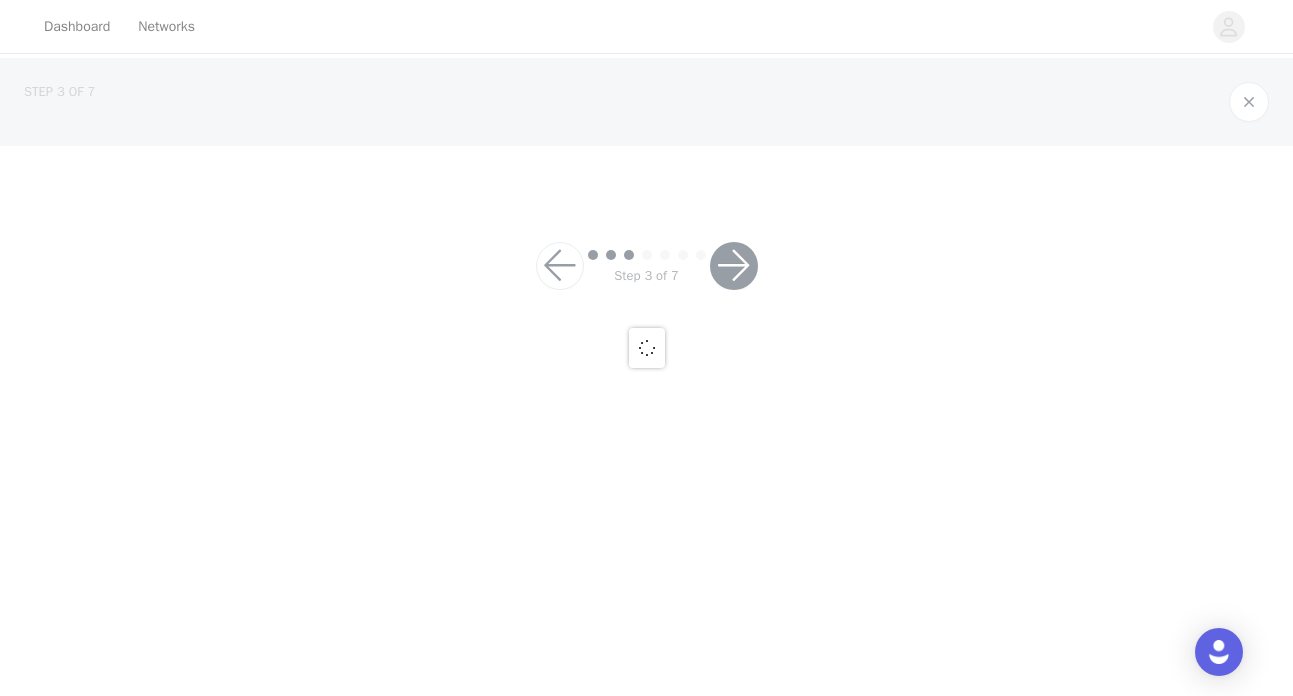 scroll, scrollTop: 0, scrollLeft: 0, axis: both 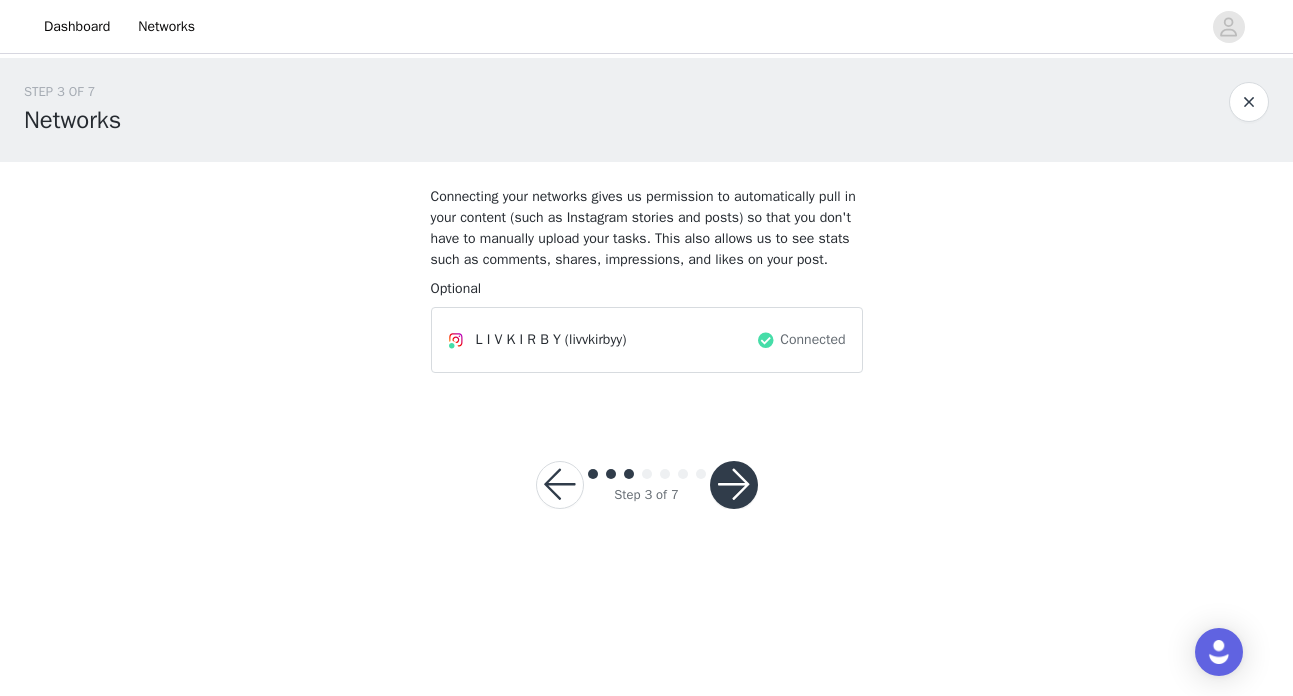 click at bounding box center [734, 485] 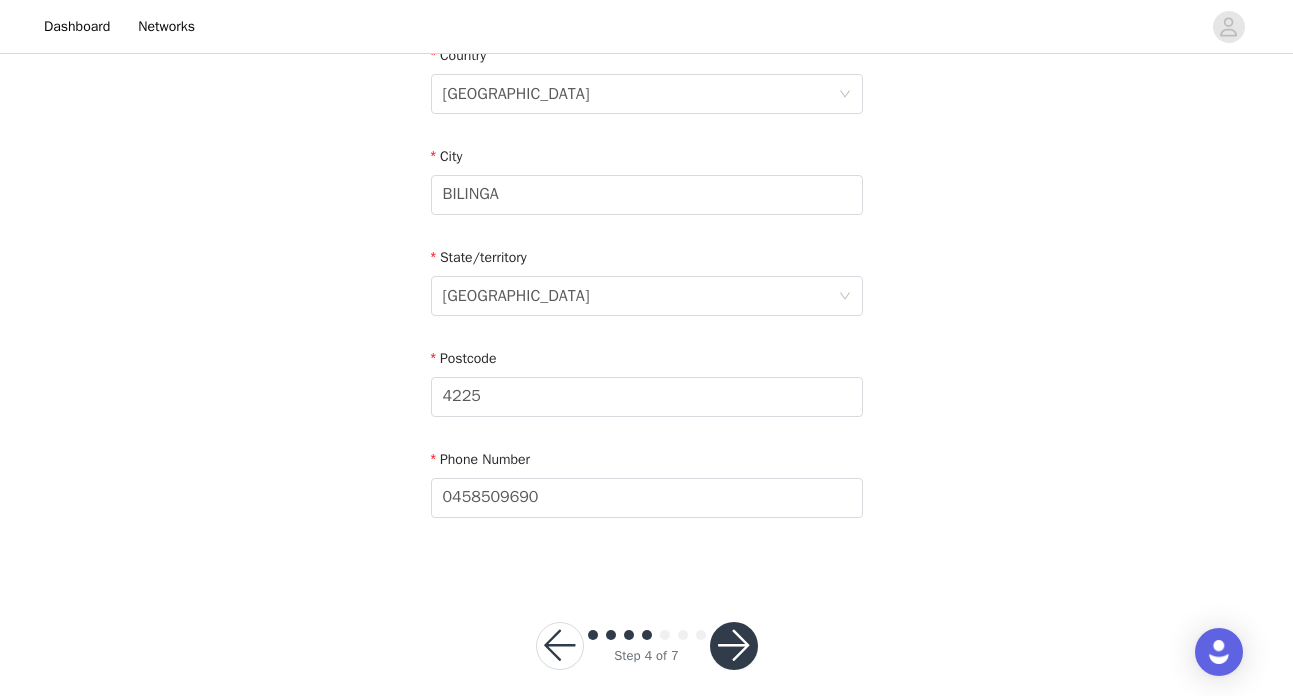scroll, scrollTop: 667, scrollLeft: 0, axis: vertical 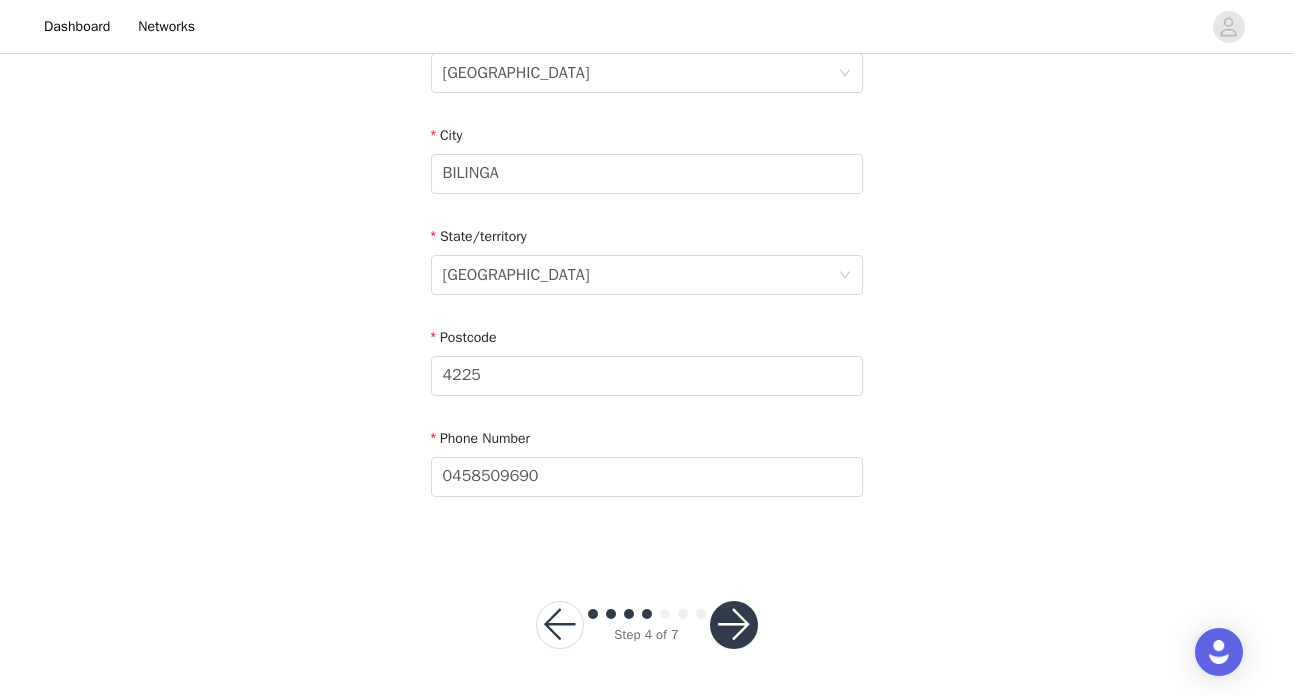 click at bounding box center [734, 625] 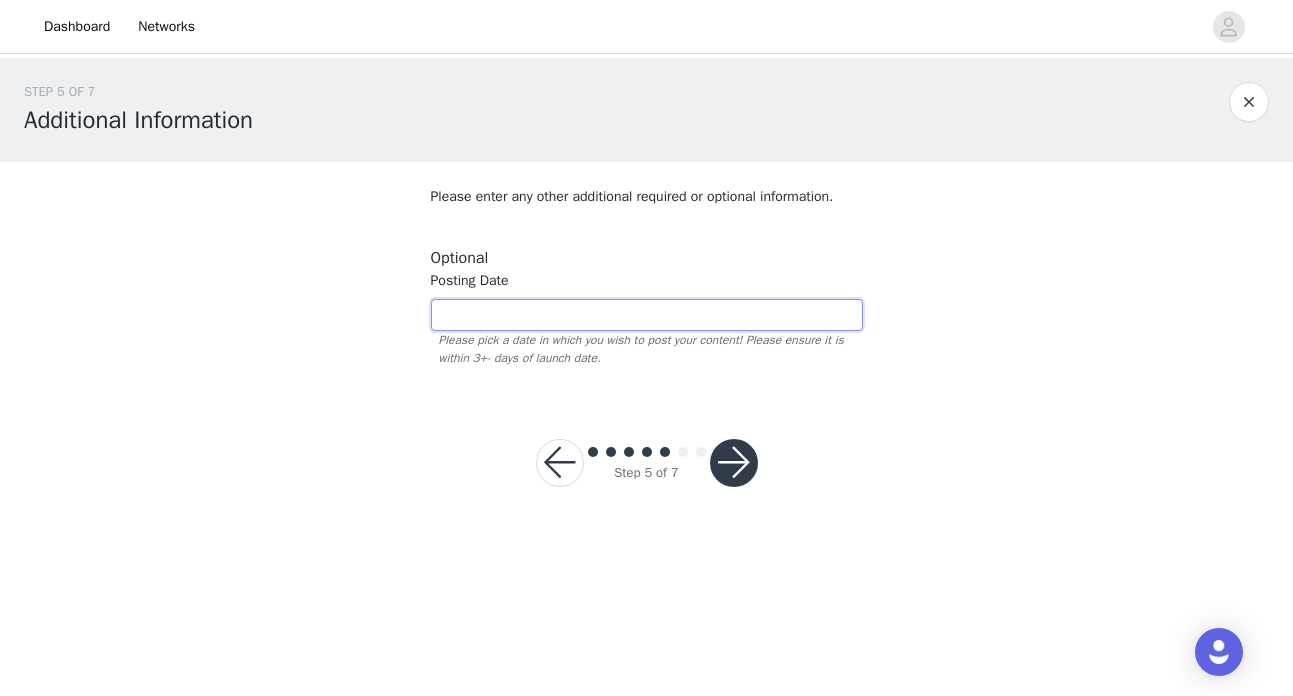click at bounding box center (647, 315) 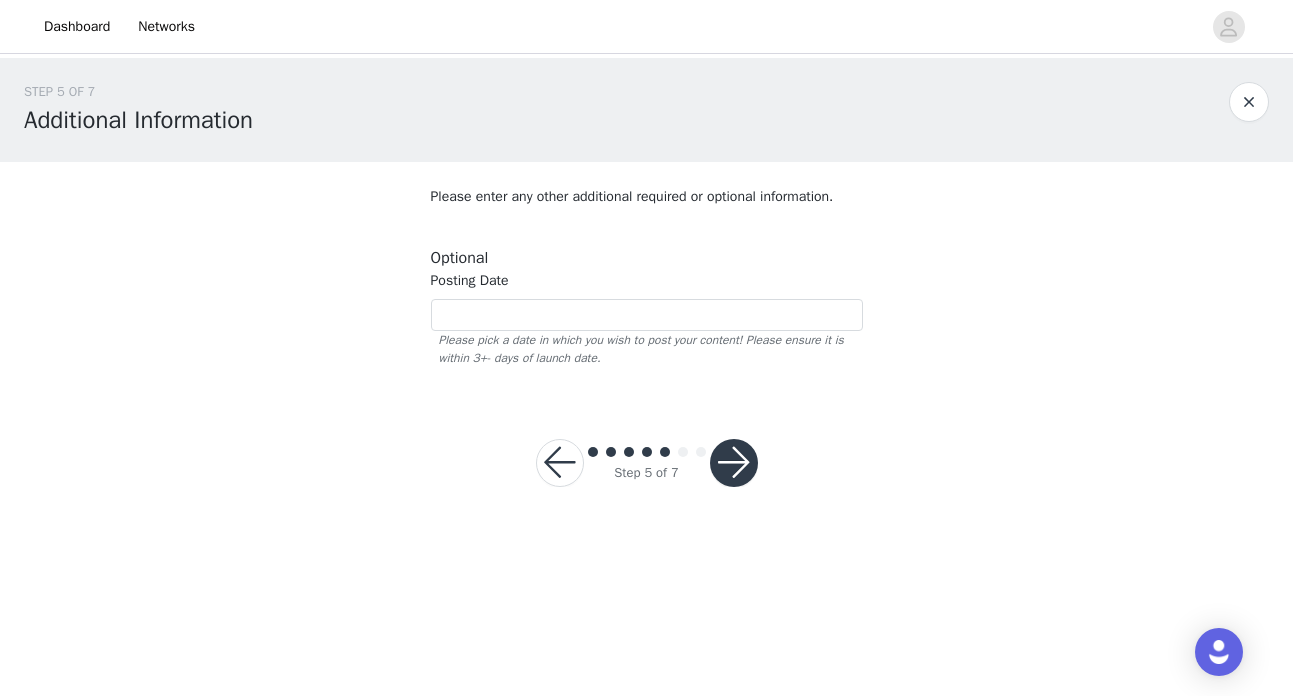 click at bounding box center (734, 463) 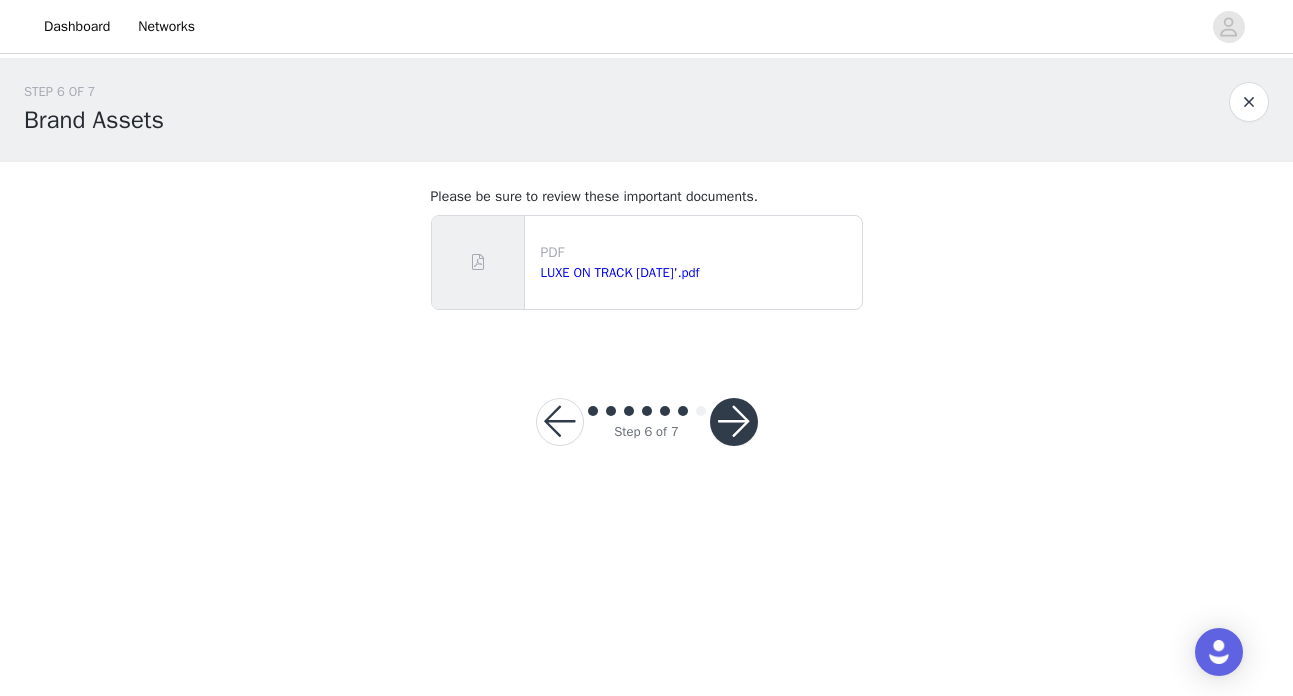 click at bounding box center [734, 422] 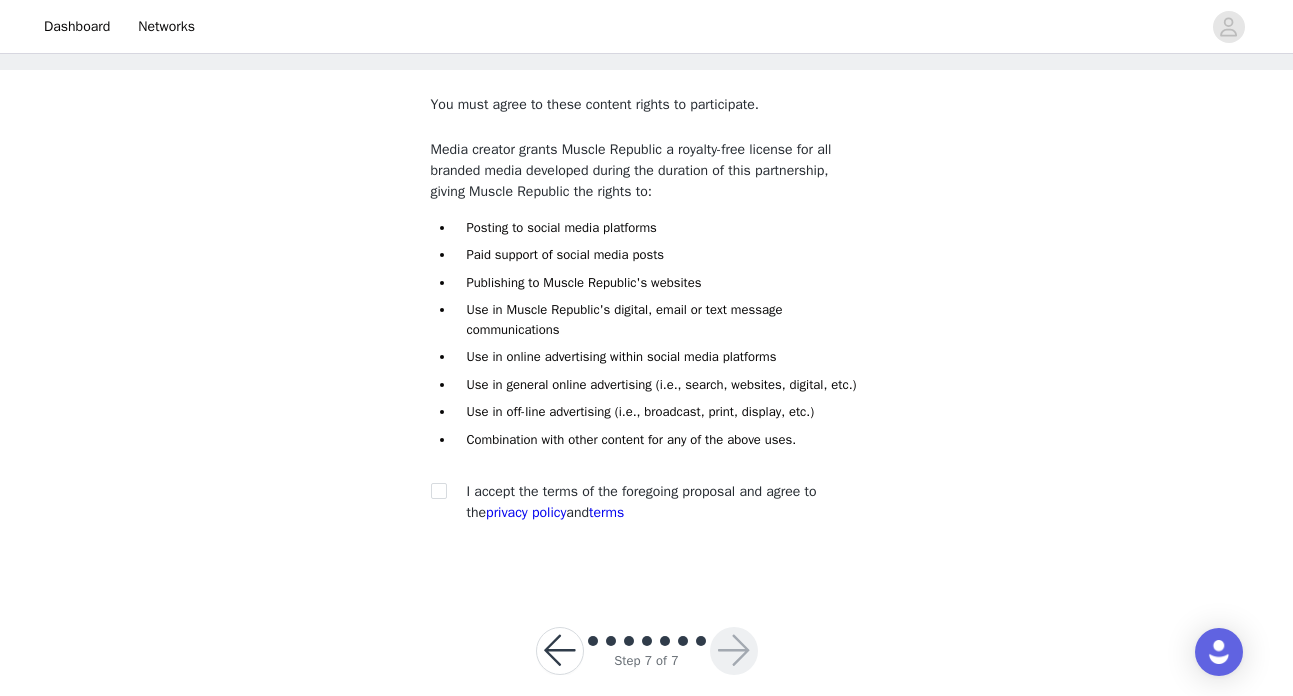 scroll, scrollTop: 109, scrollLeft: 0, axis: vertical 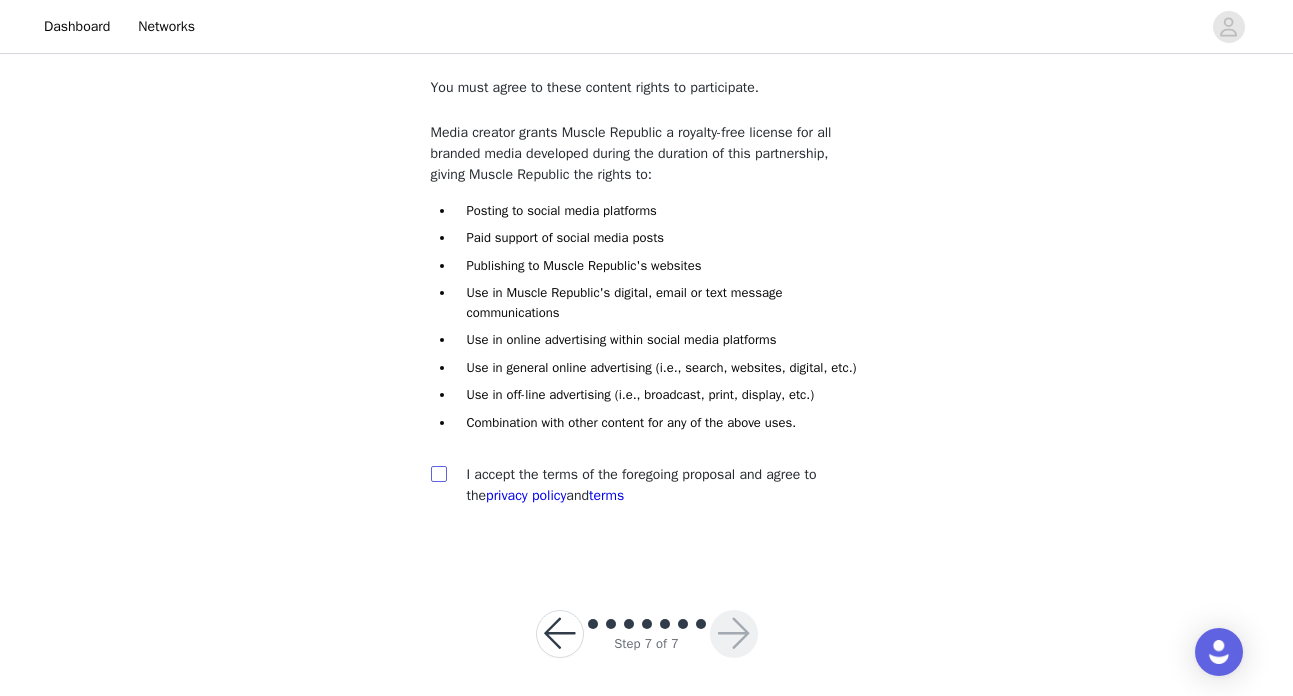 click at bounding box center (438, 473) 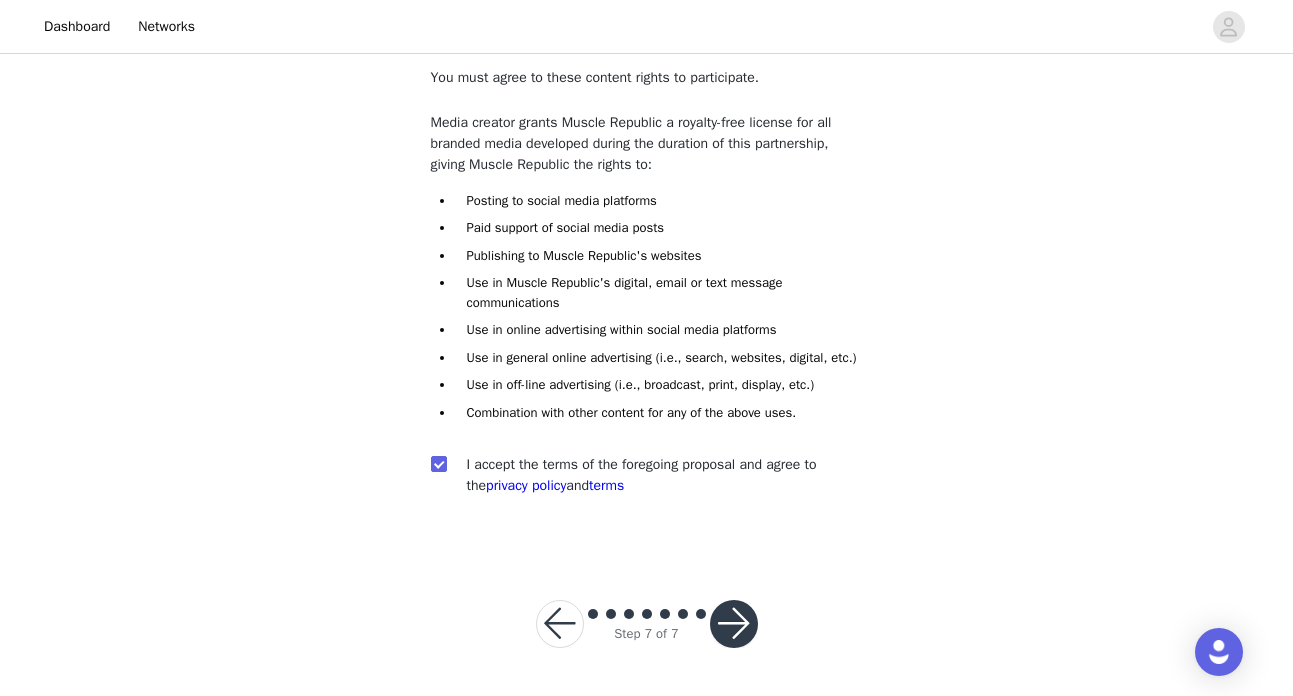 scroll, scrollTop: 133, scrollLeft: 0, axis: vertical 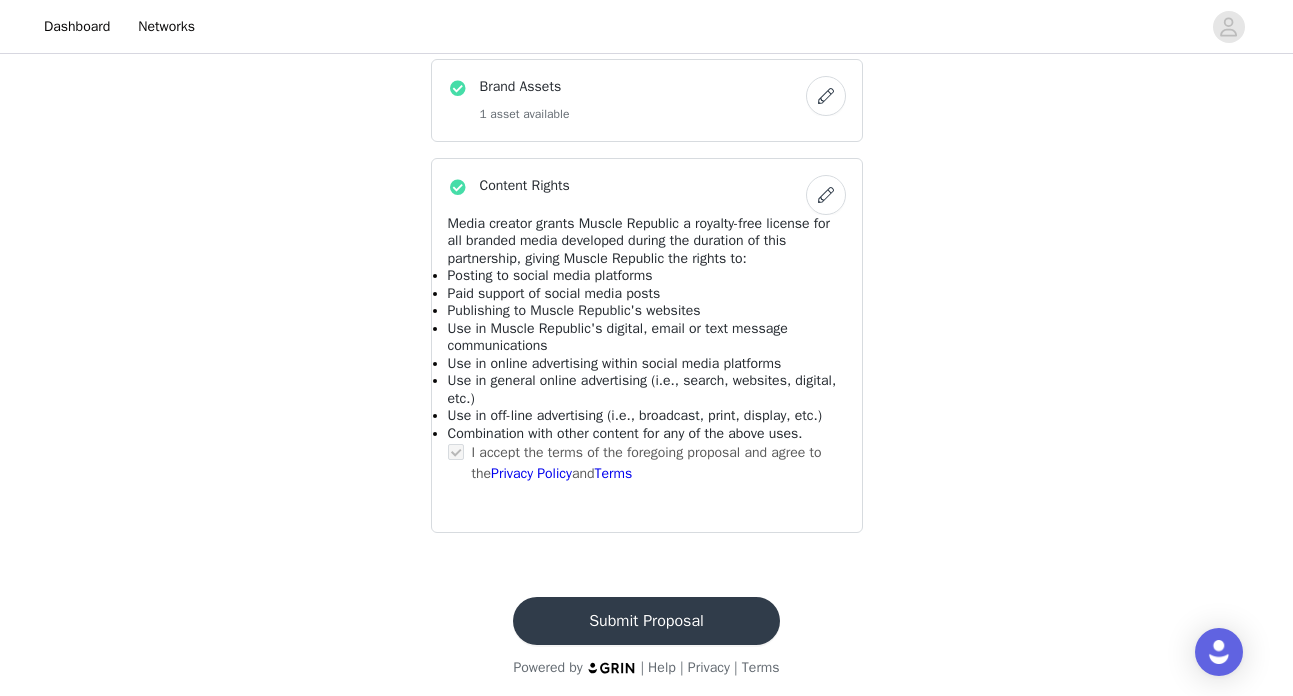 click on "Submit Proposal" at bounding box center (646, 621) 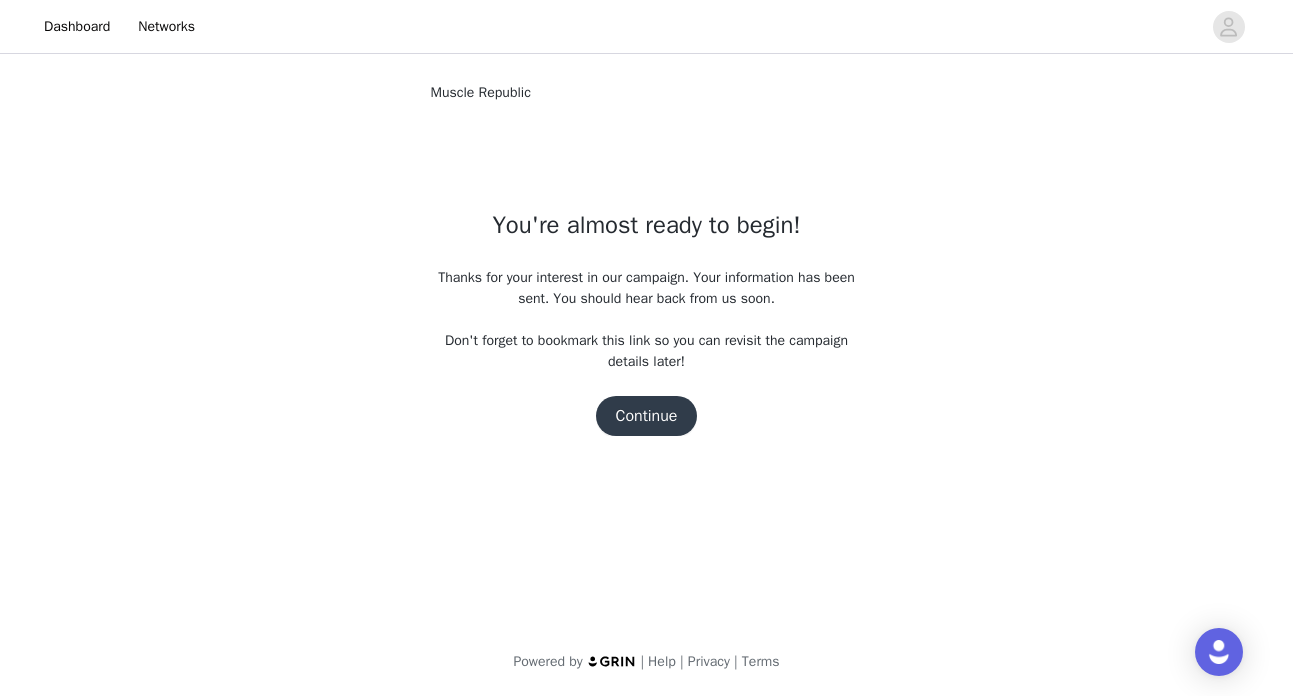scroll, scrollTop: 0, scrollLeft: 0, axis: both 